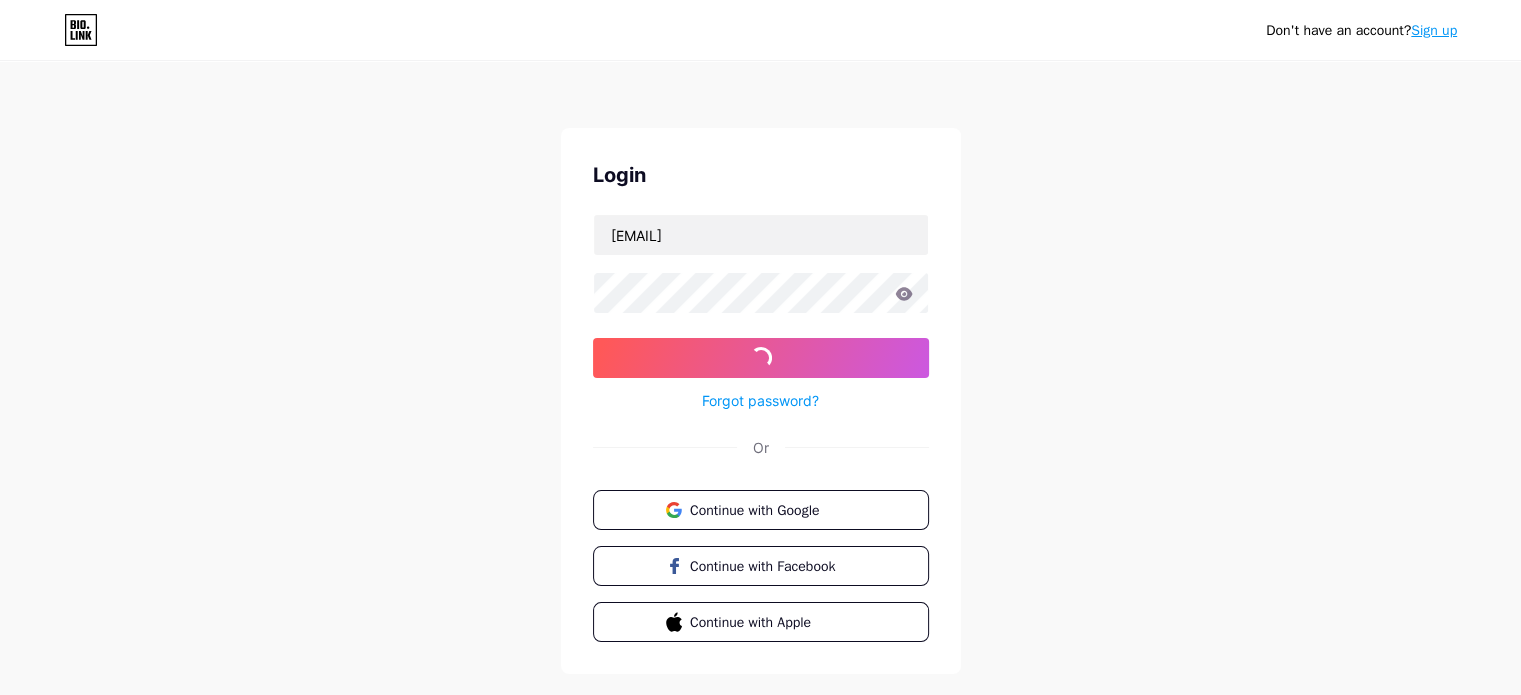scroll, scrollTop: 0, scrollLeft: 0, axis: both 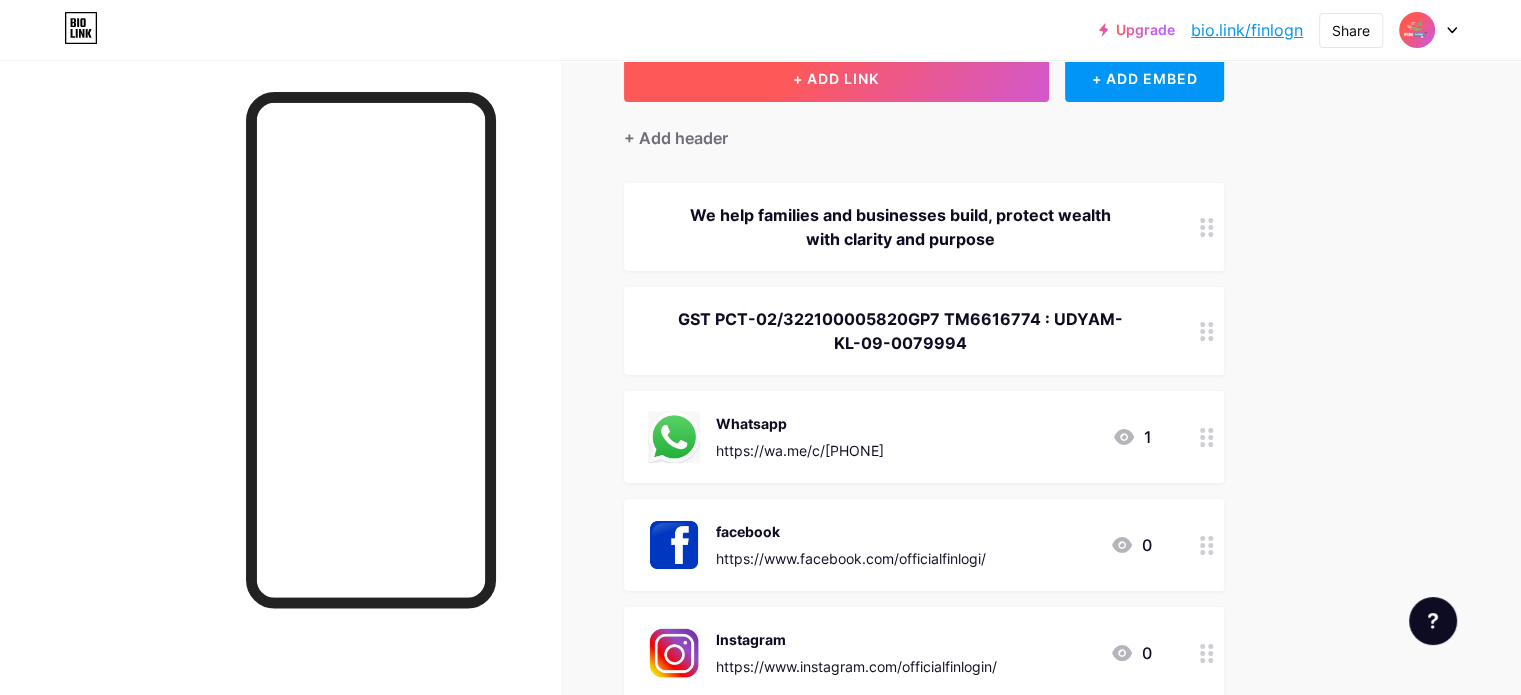 click on "+ ADD LINK" at bounding box center [836, 78] 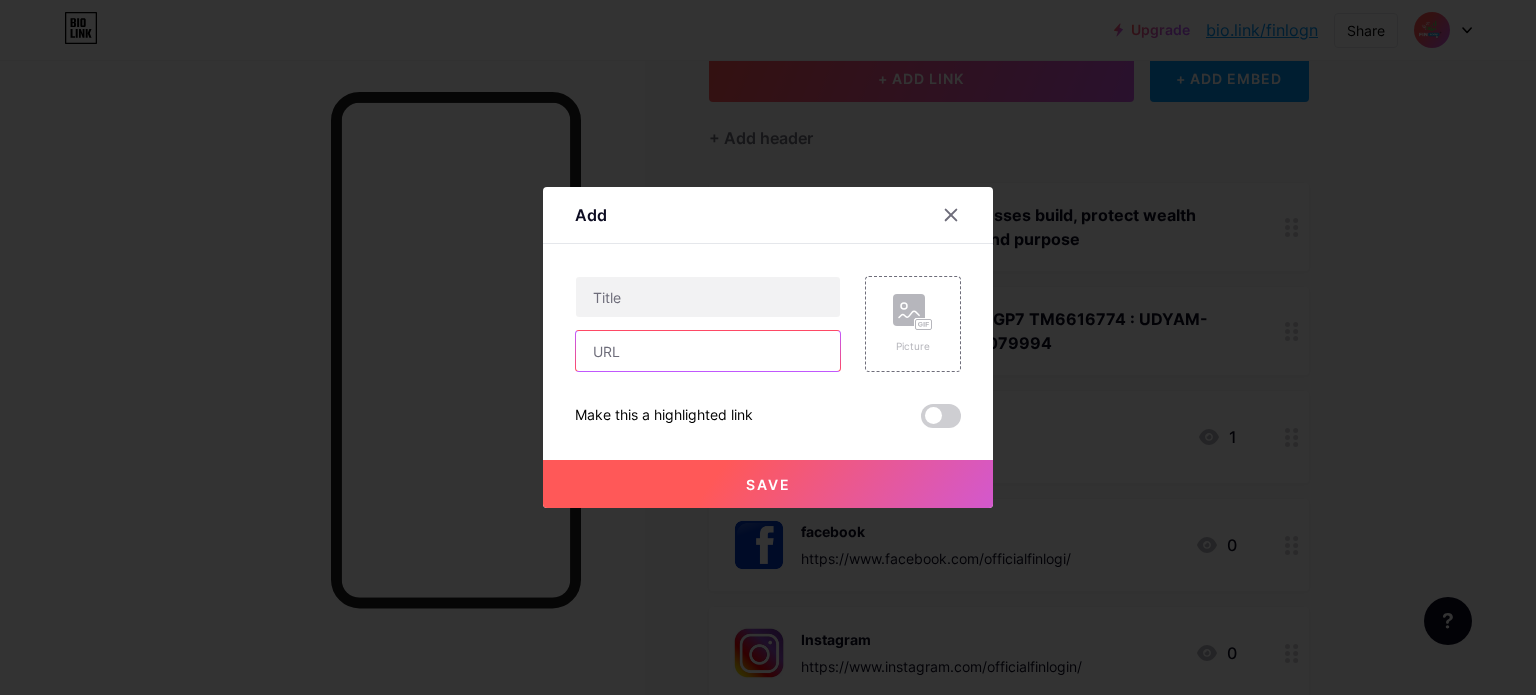 click at bounding box center [708, 351] 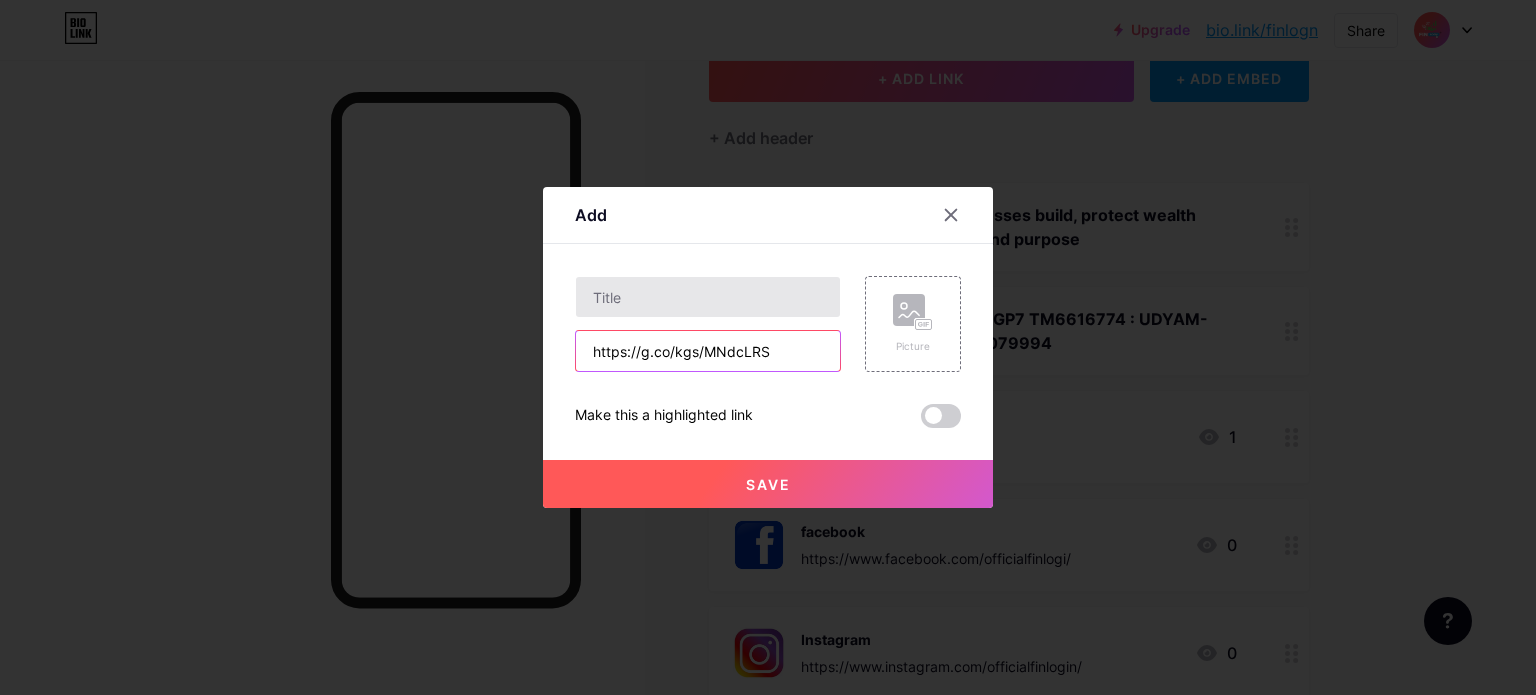 type on "https://g.co/kgs/MNdcLRS" 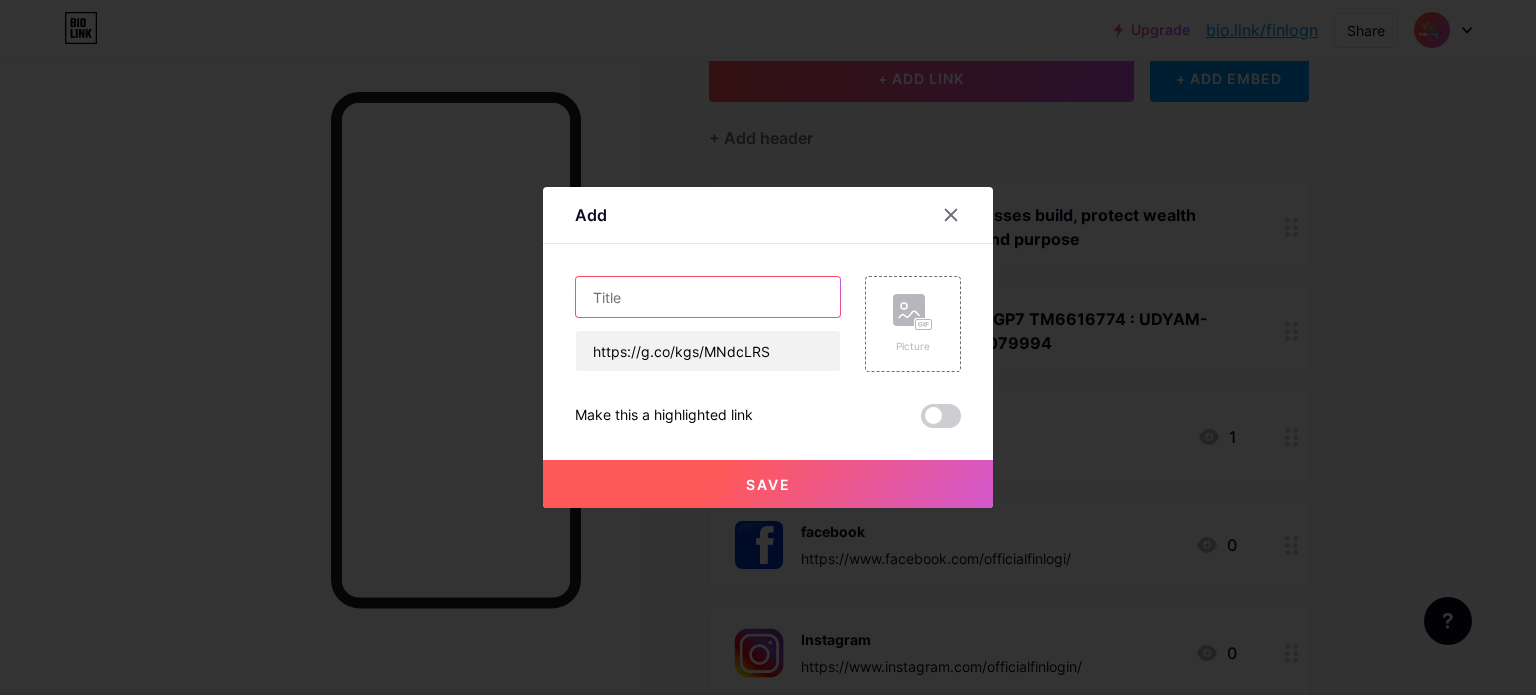 click at bounding box center (708, 297) 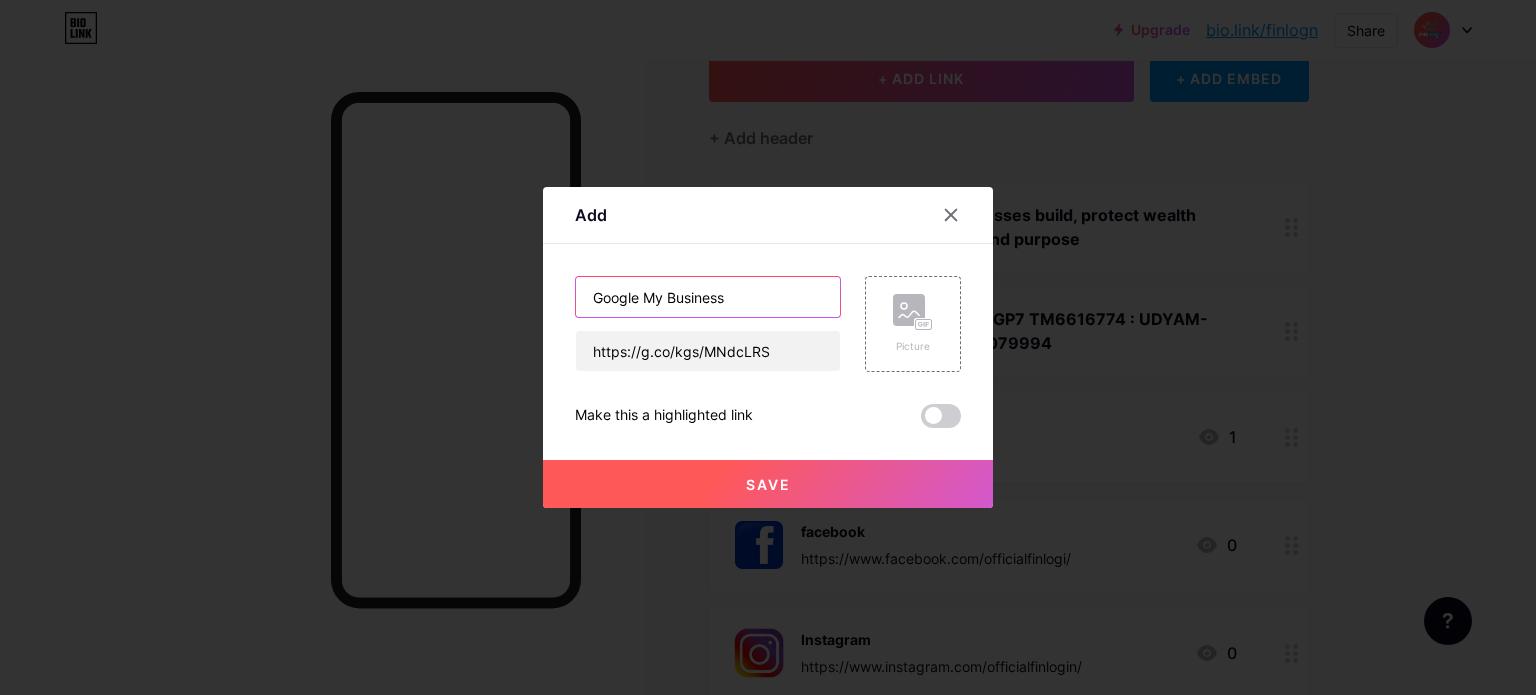 type on "Google My Business" 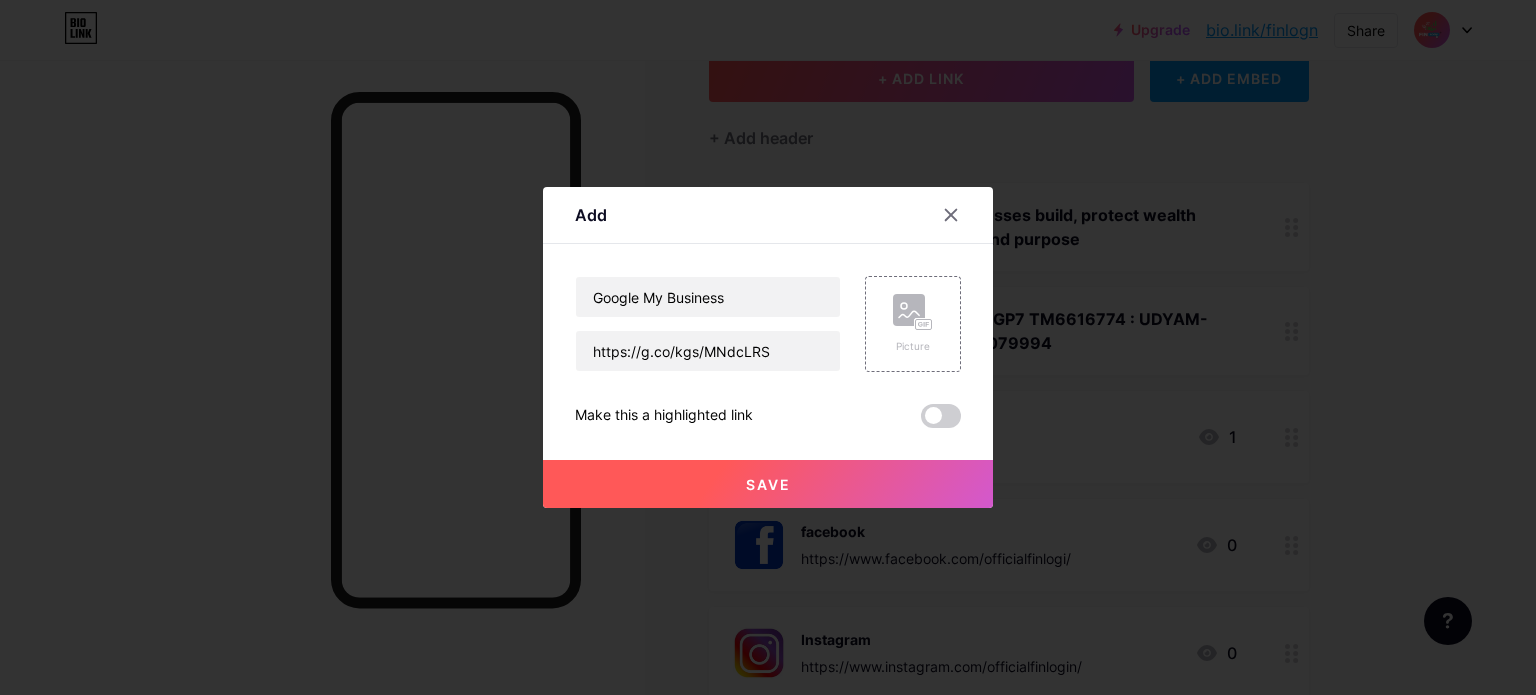 click on "Save" at bounding box center (768, 484) 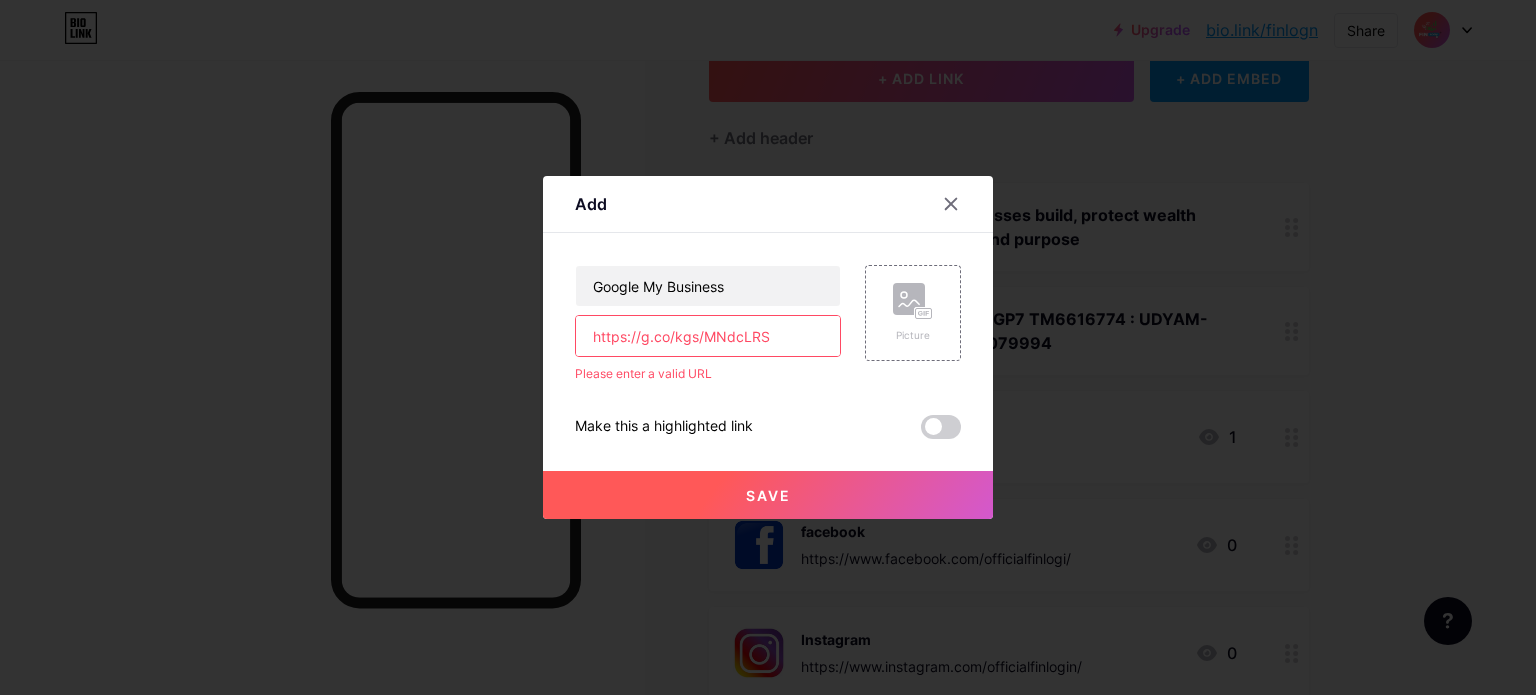 click on "https://g.co/kgs/MNdcLRS" at bounding box center [708, 336] 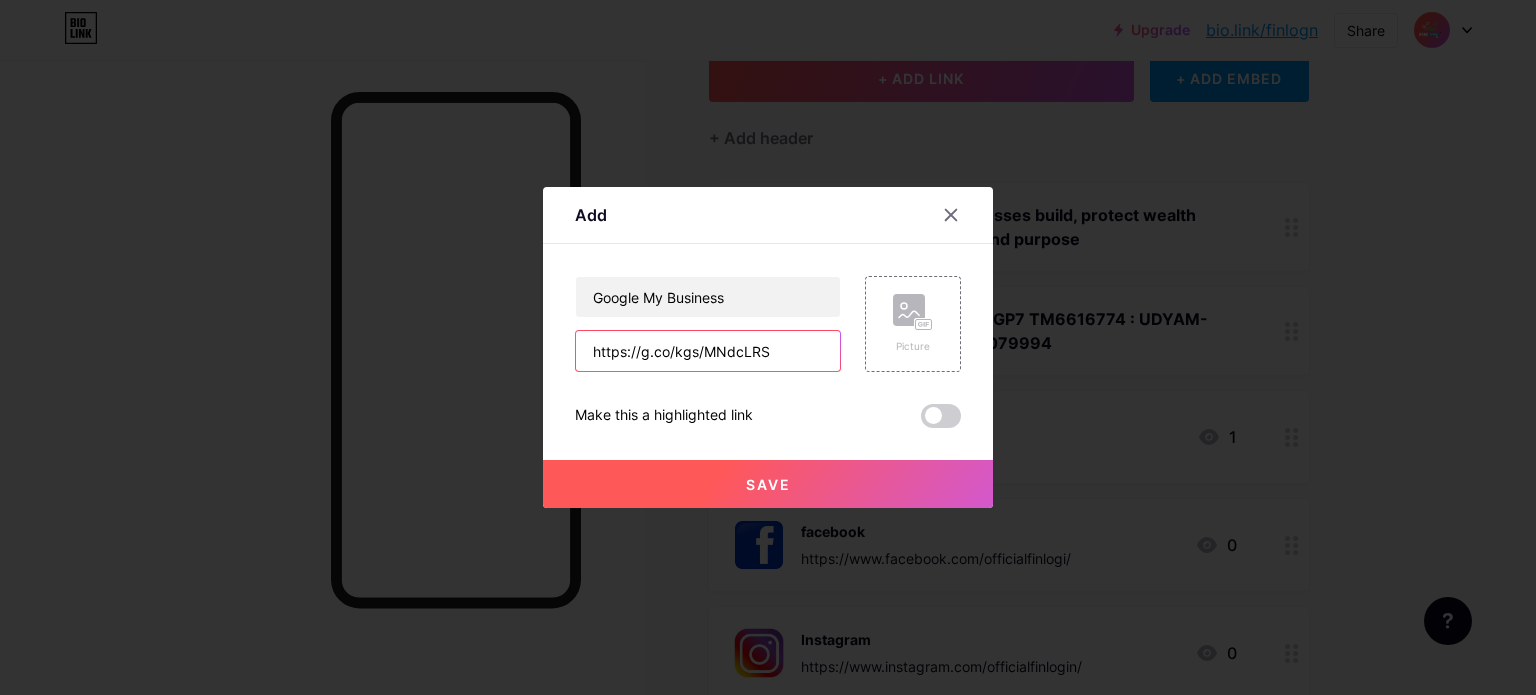 type on "https://g.co/kgs/MNdcLRS" 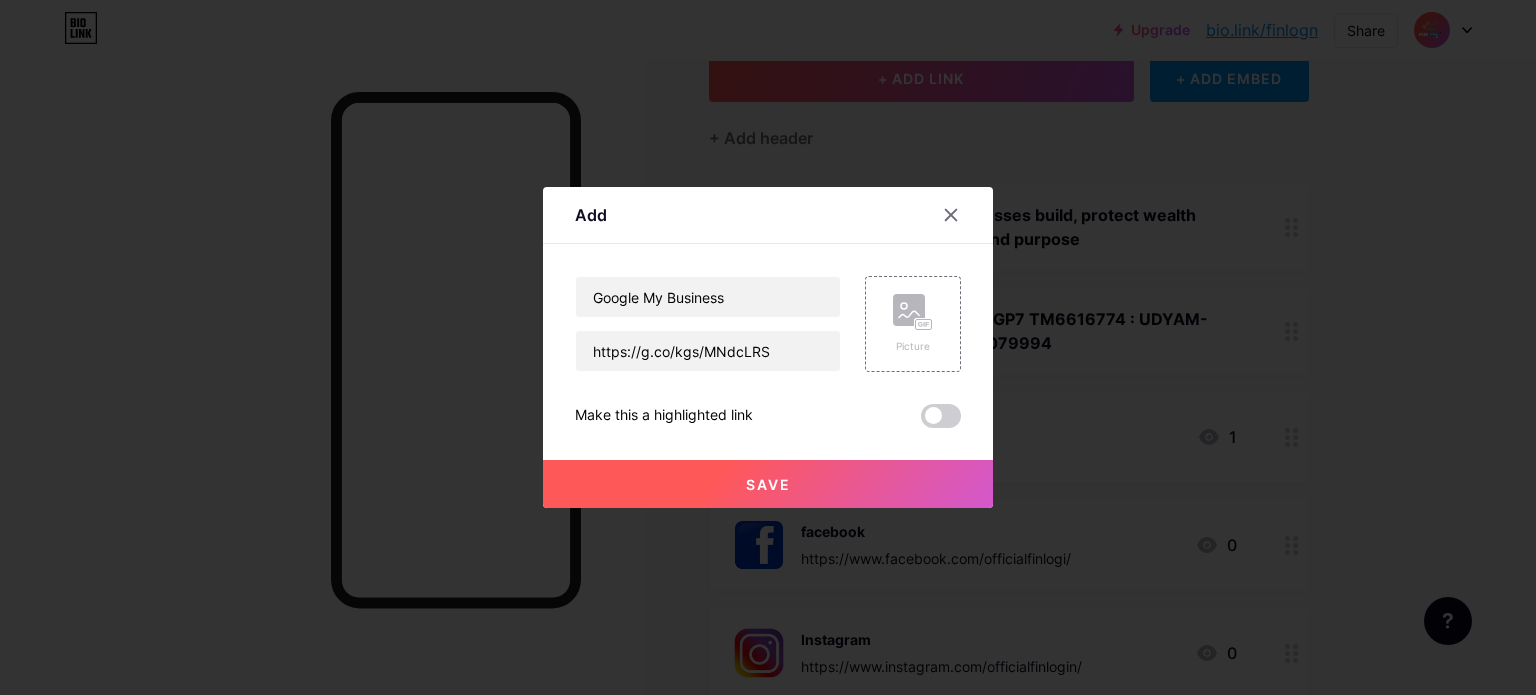 click on "Save" at bounding box center [768, 484] 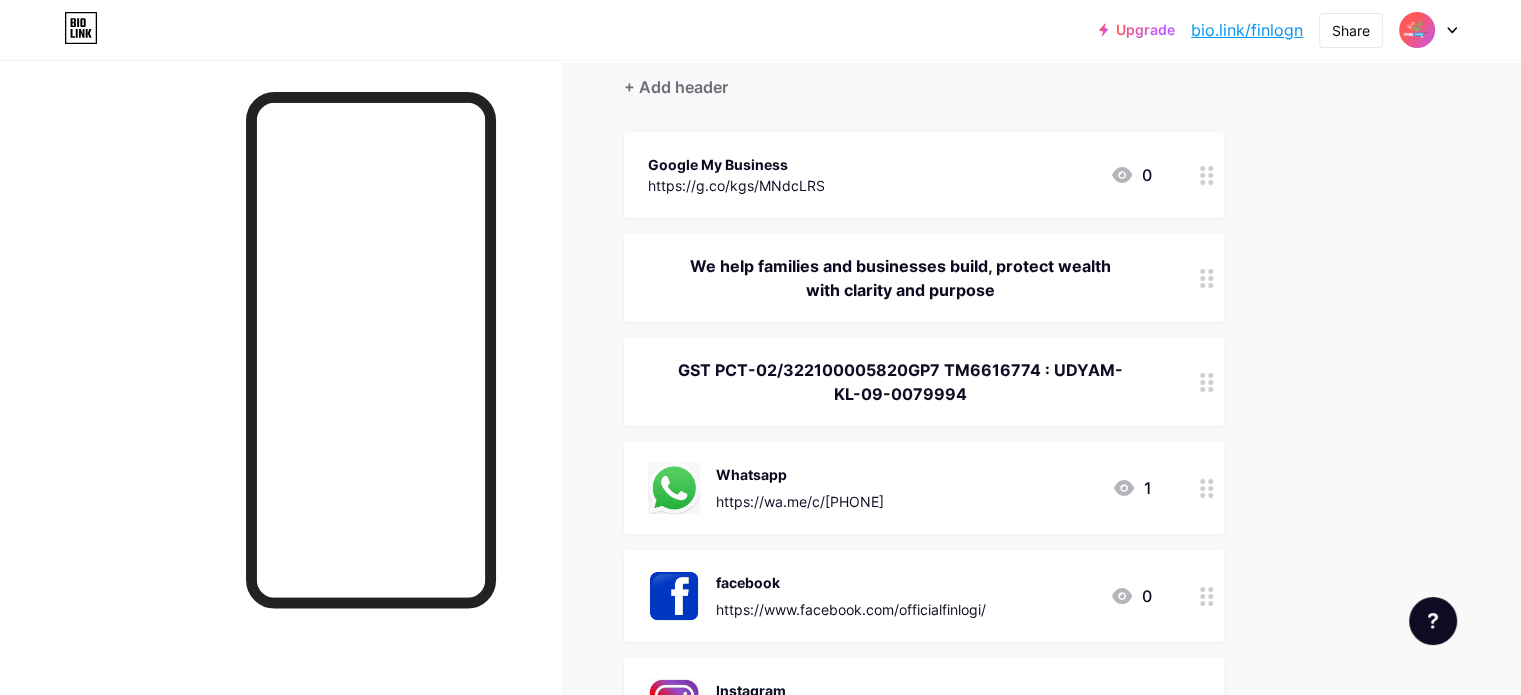 scroll, scrollTop: 128, scrollLeft: 0, axis: vertical 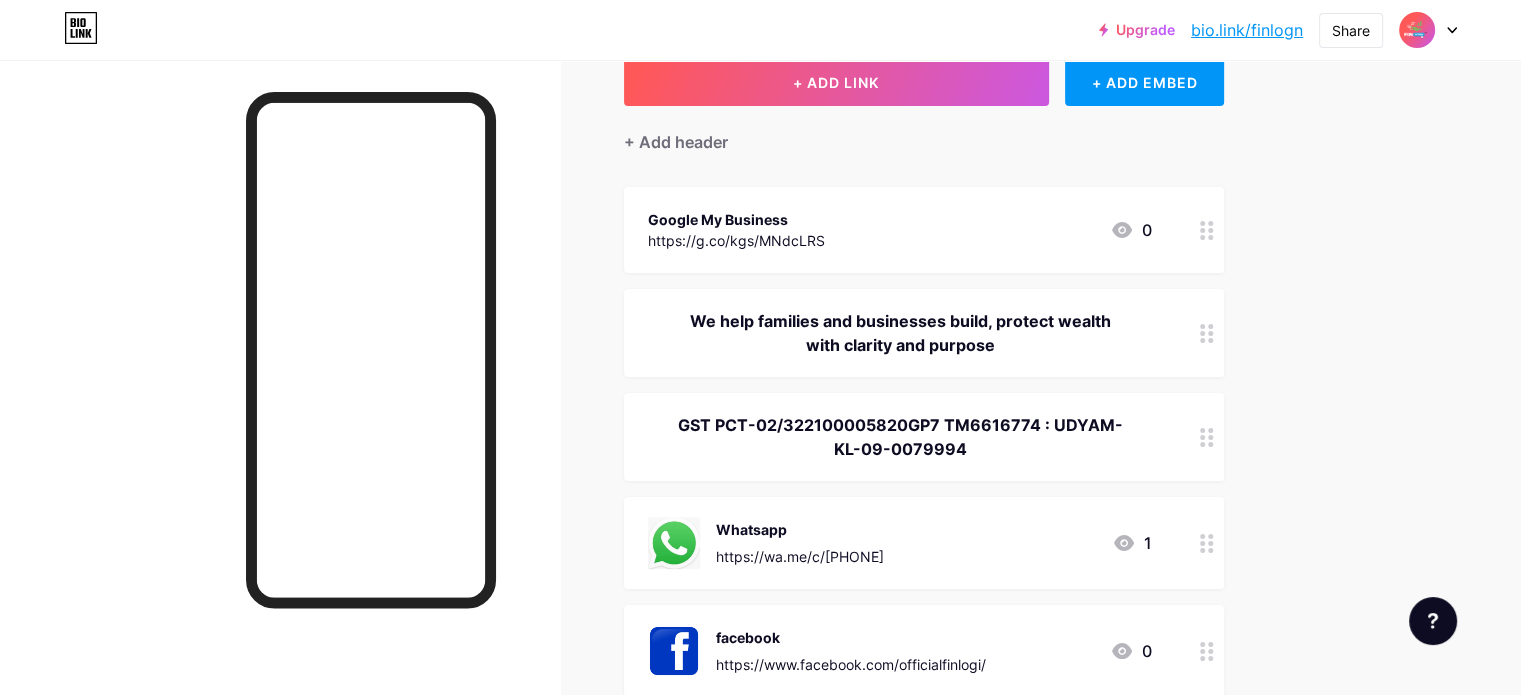 drag, startPoint x: 1108, startPoint y: 209, endPoint x: 1095, endPoint y: 451, distance: 242.34892 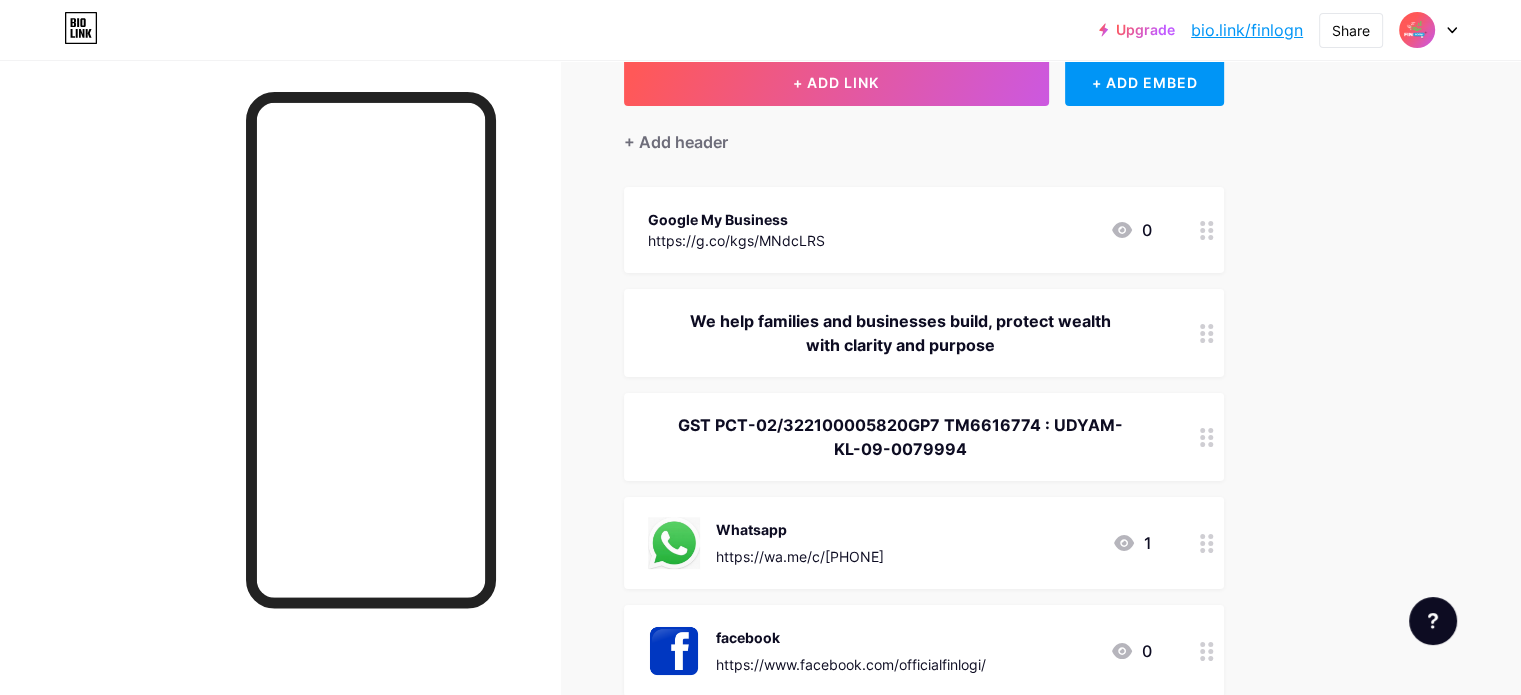 click on "Google My Business
https://g.co/kgs/MNdcLRS
0
We help families and businesses build, protect wealth with clarity and purpose
GST PCT-02/322100005820GP7  TM6616774 : UDYAM-KL-09-0079994
Whatsapp
https://wa.me/c/[PHONE]
1
facebook
https://www.facebook.com/officialfinlogi/
0
Instagram
https://www.instagram.com/officialfinlogin/
1" at bounding box center [924, 496] 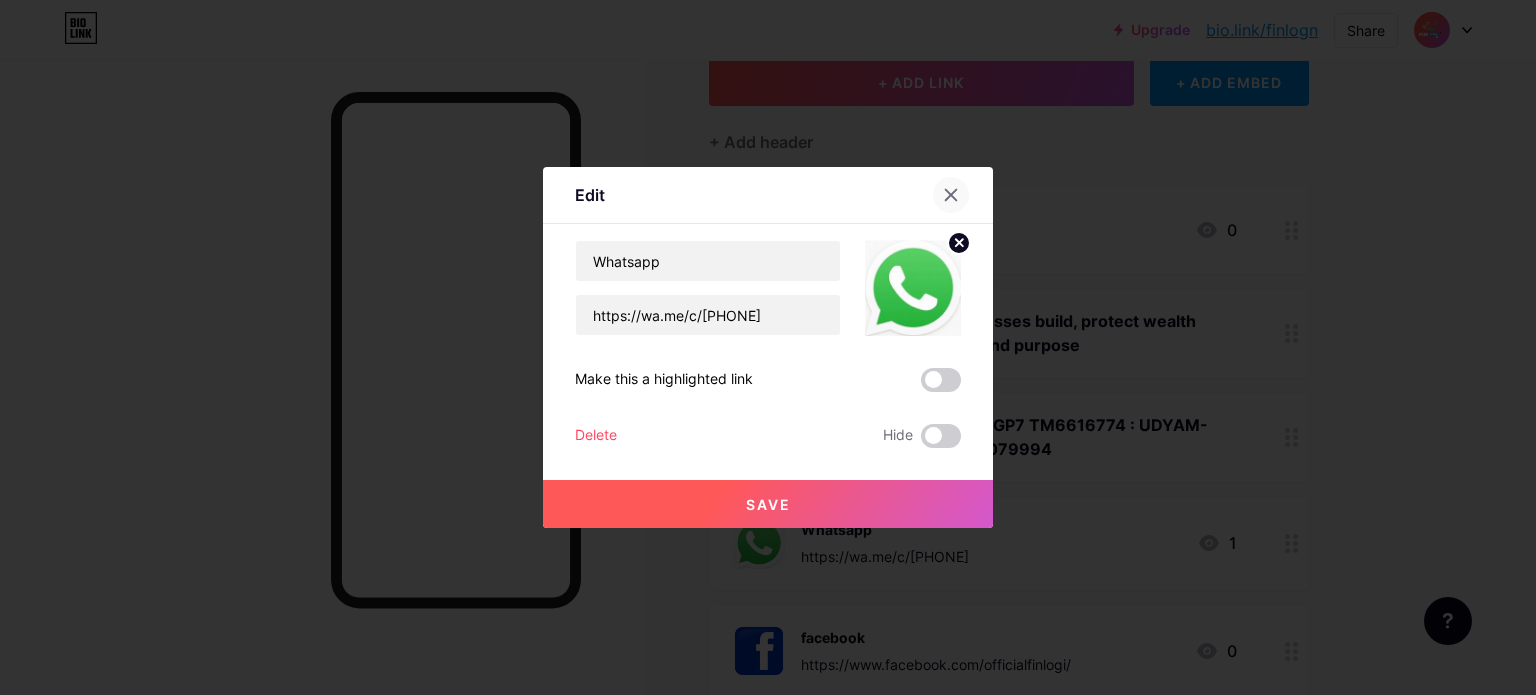 click 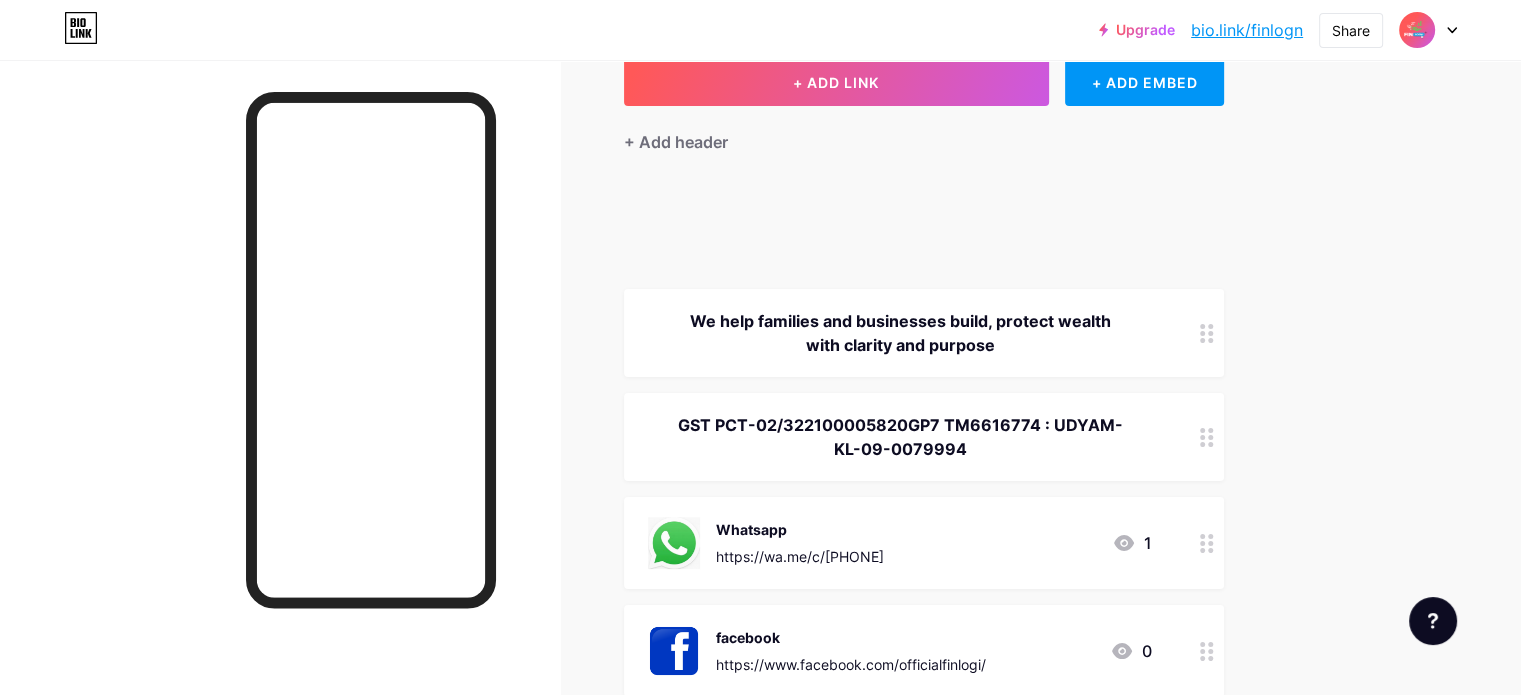 type 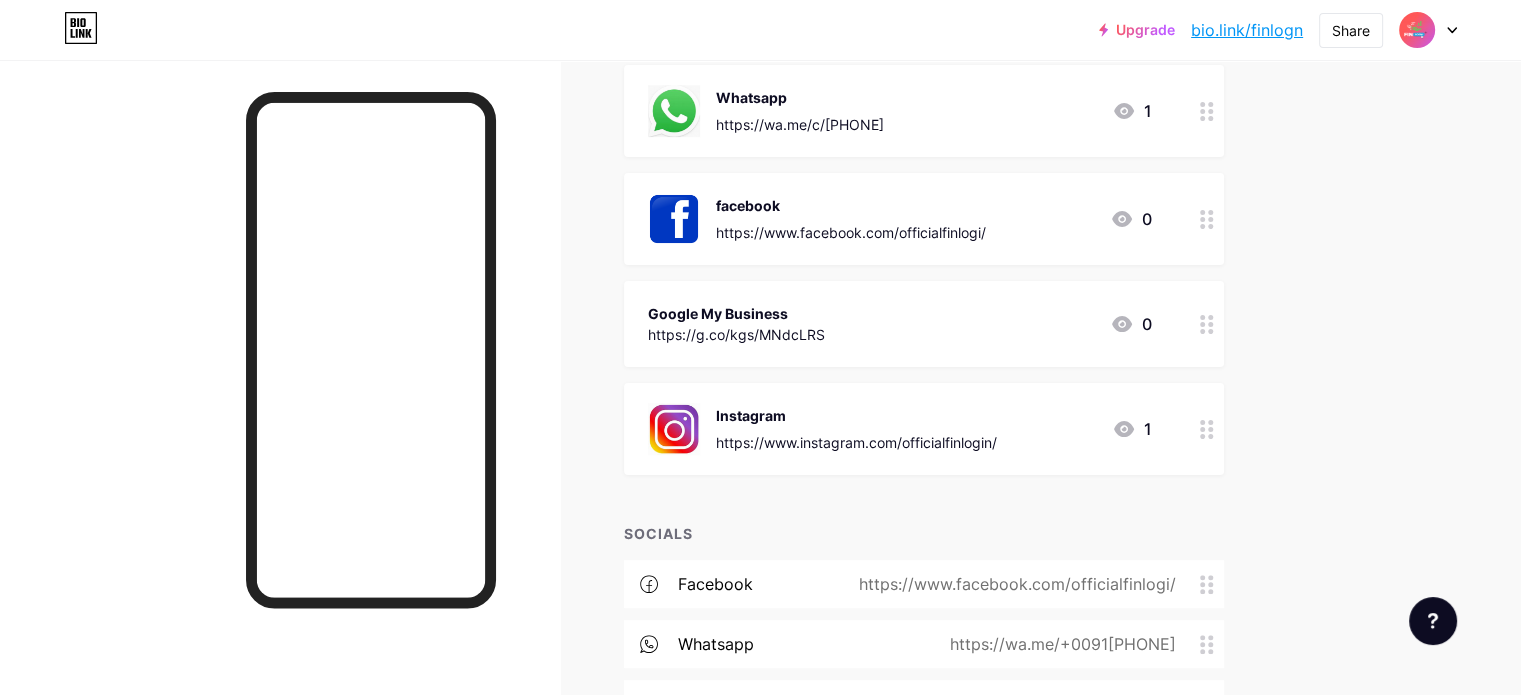 scroll, scrollTop: 413, scrollLeft: 0, axis: vertical 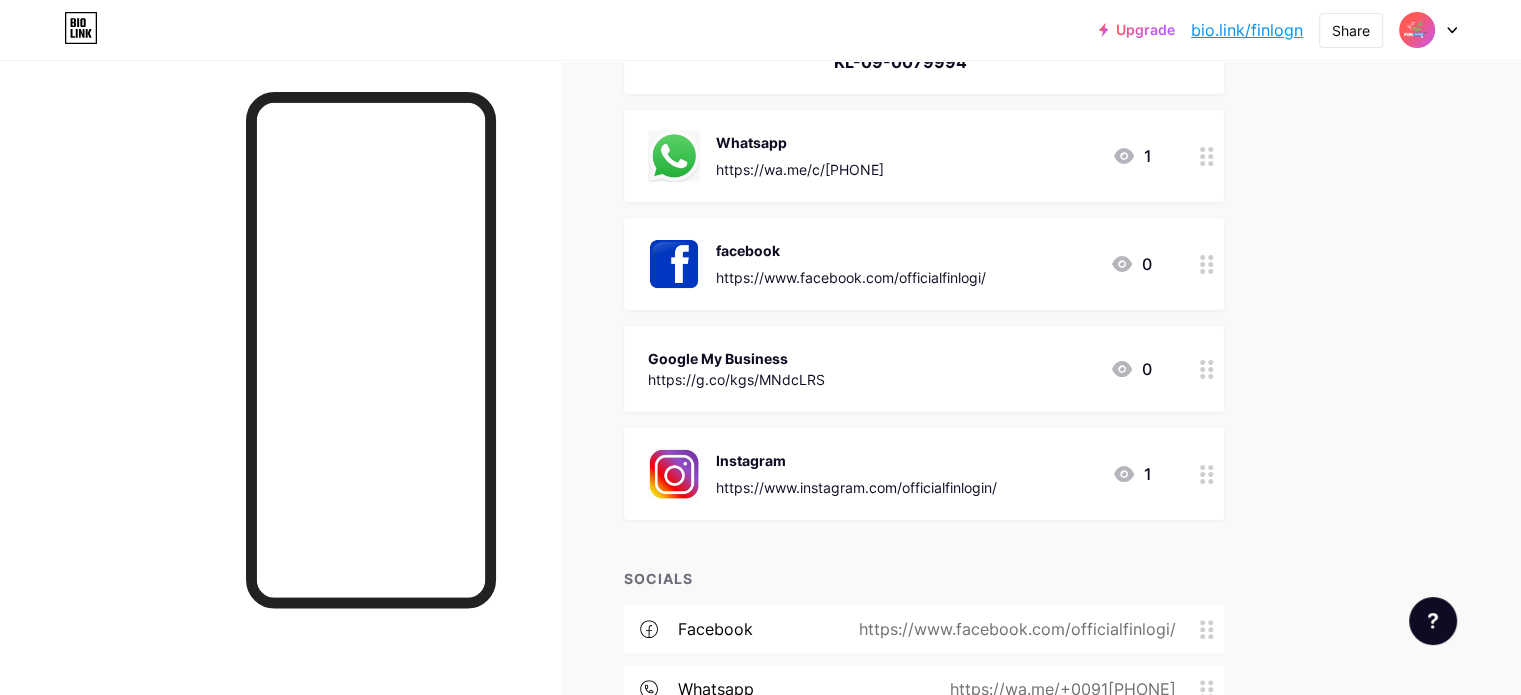 click 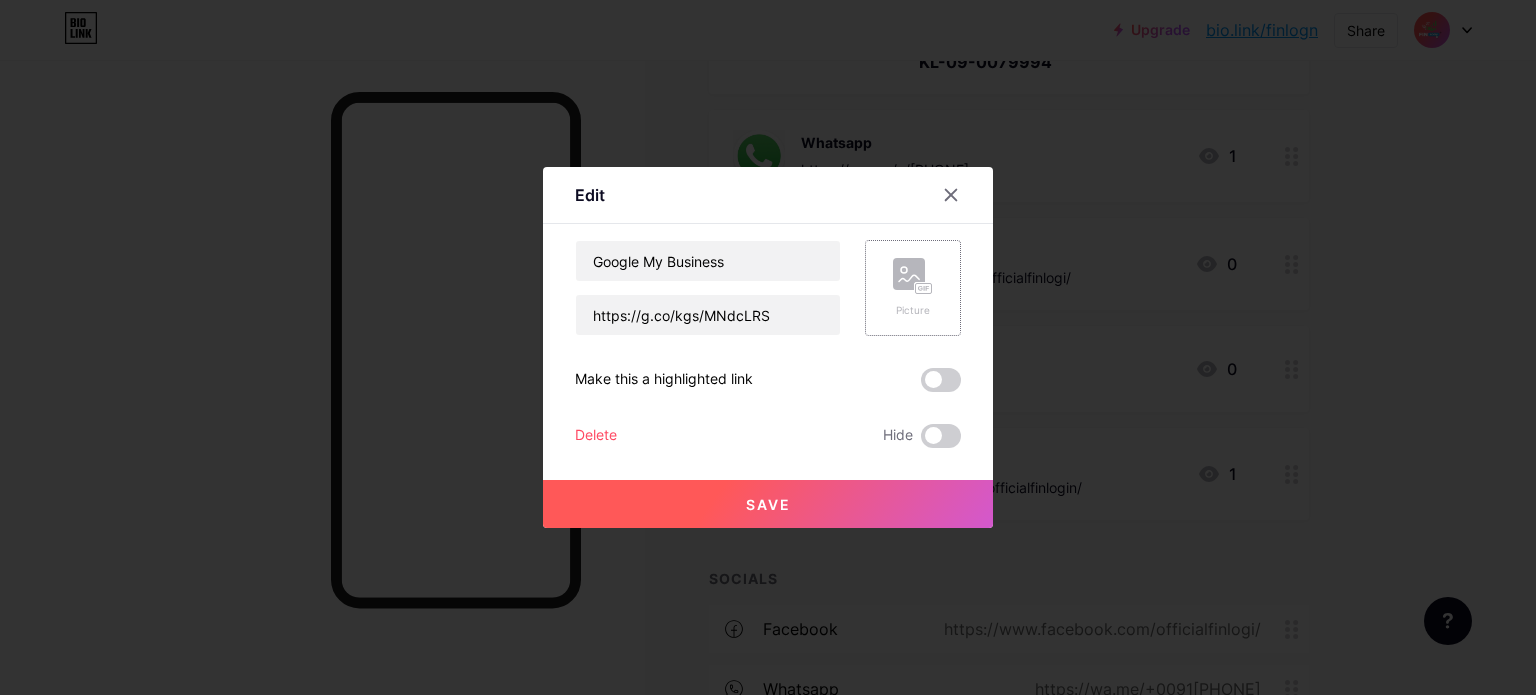 click 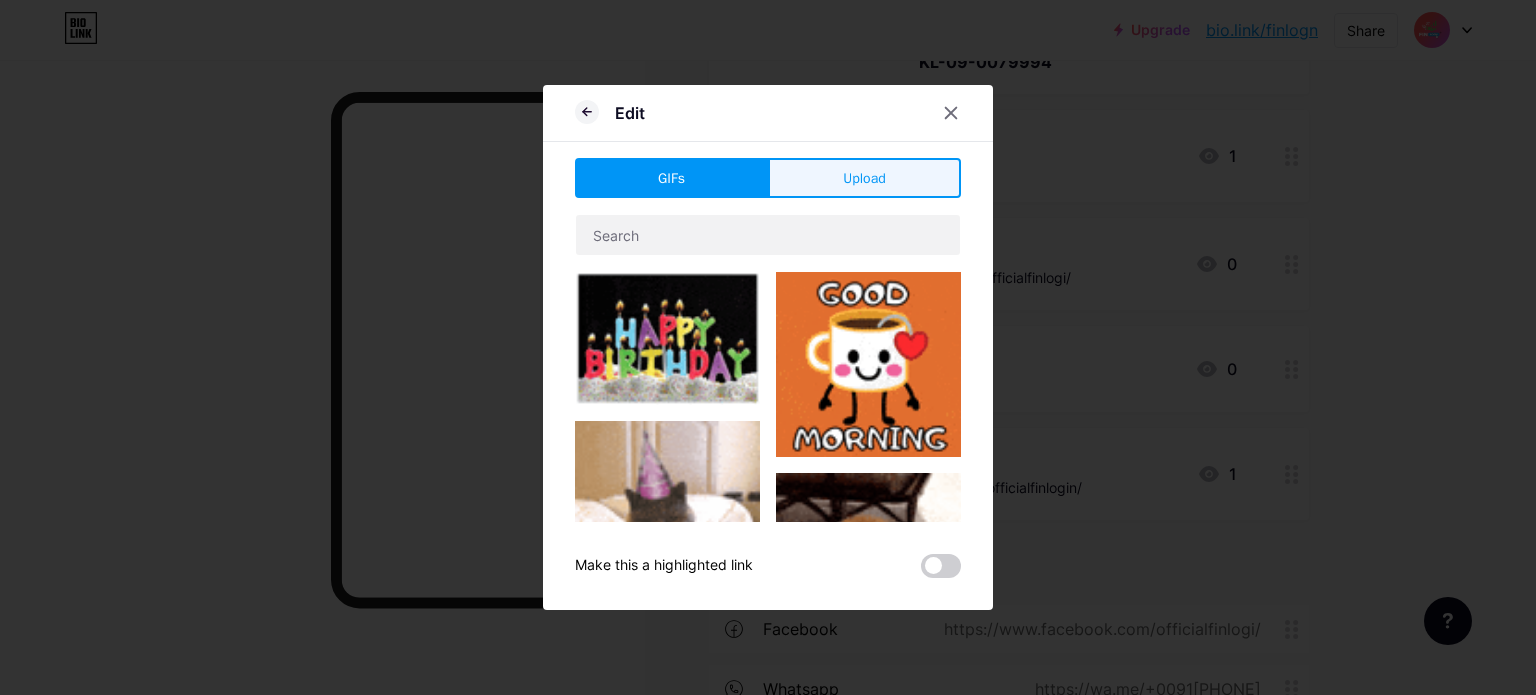 click on "Upload" at bounding box center [864, 178] 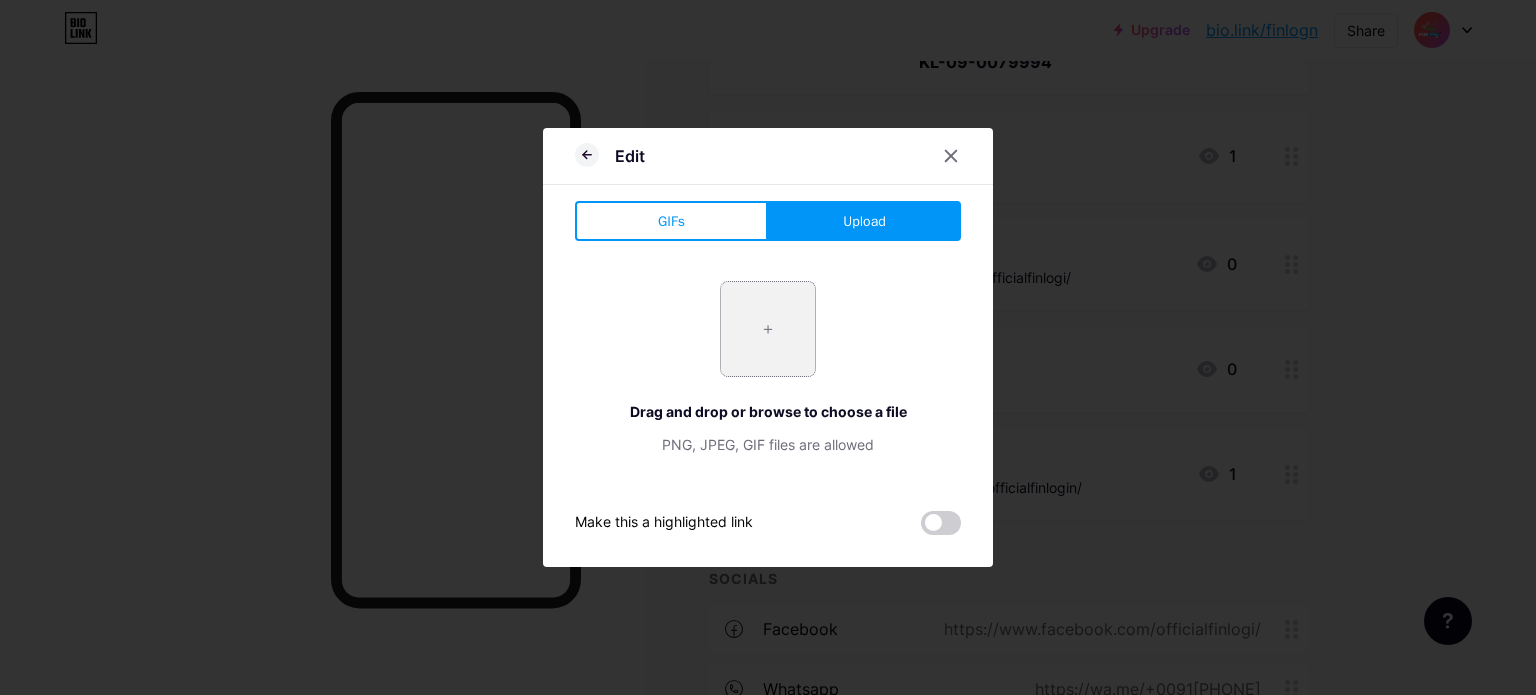 click at bounding box center (768, 329) 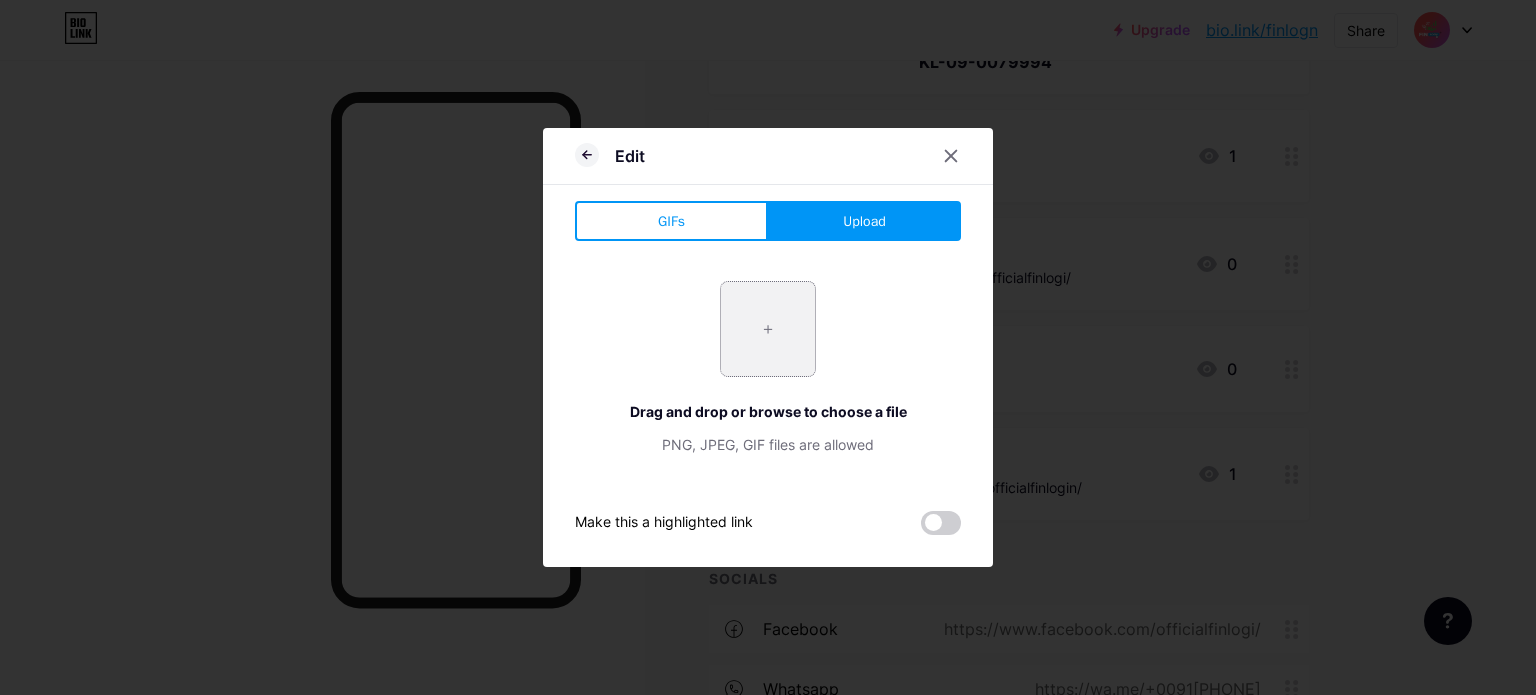 type on "C:\fakepath\google my business.jpeg" 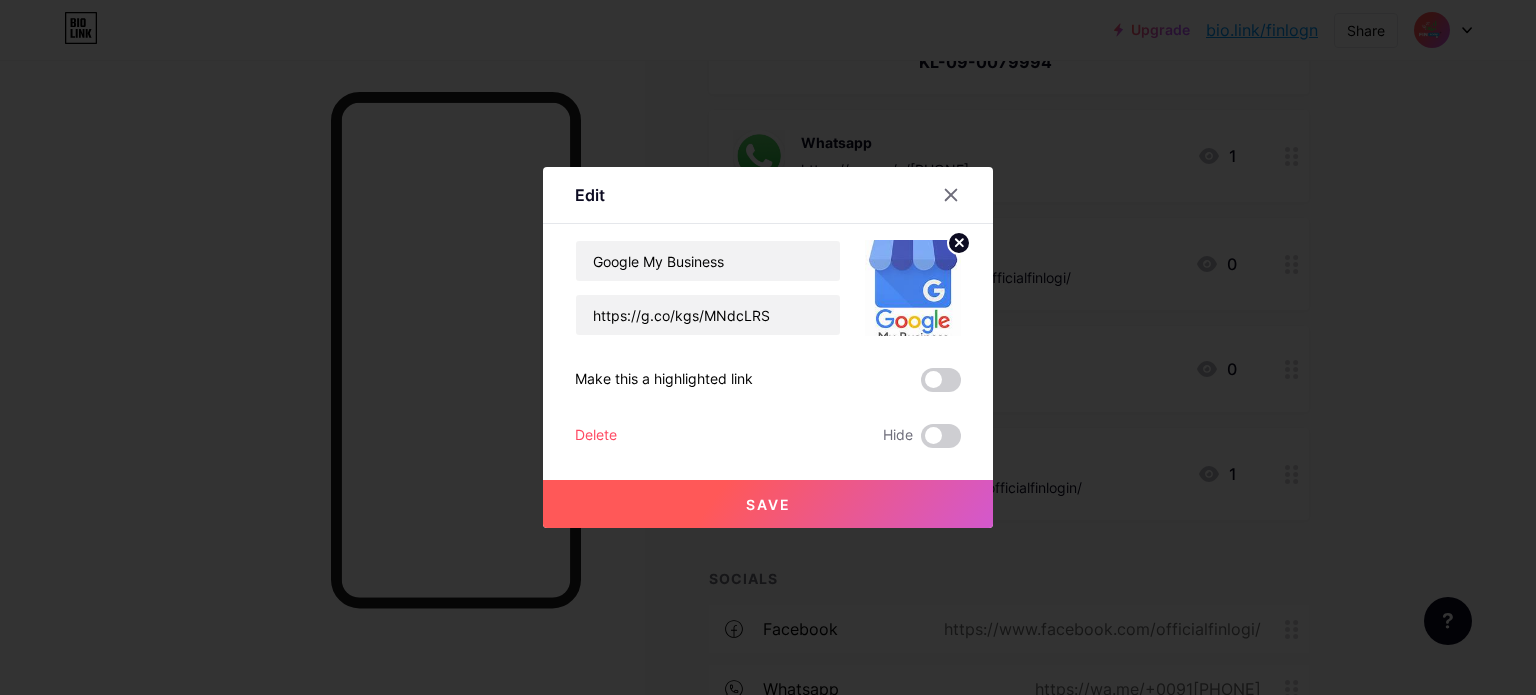 click on "Save" at bounding box center [768, 504] 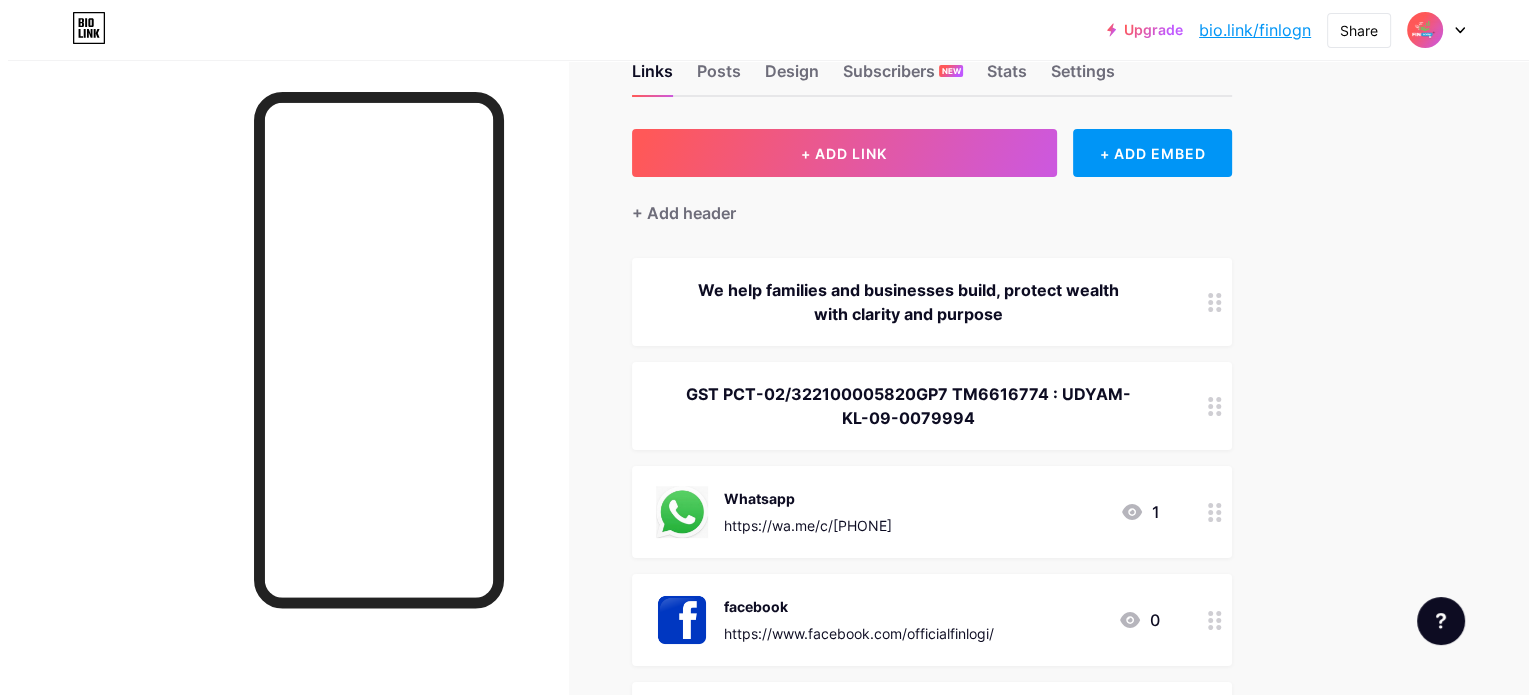 scroll, scrollTop: 47, scrollLeft: 0, axis: vertical 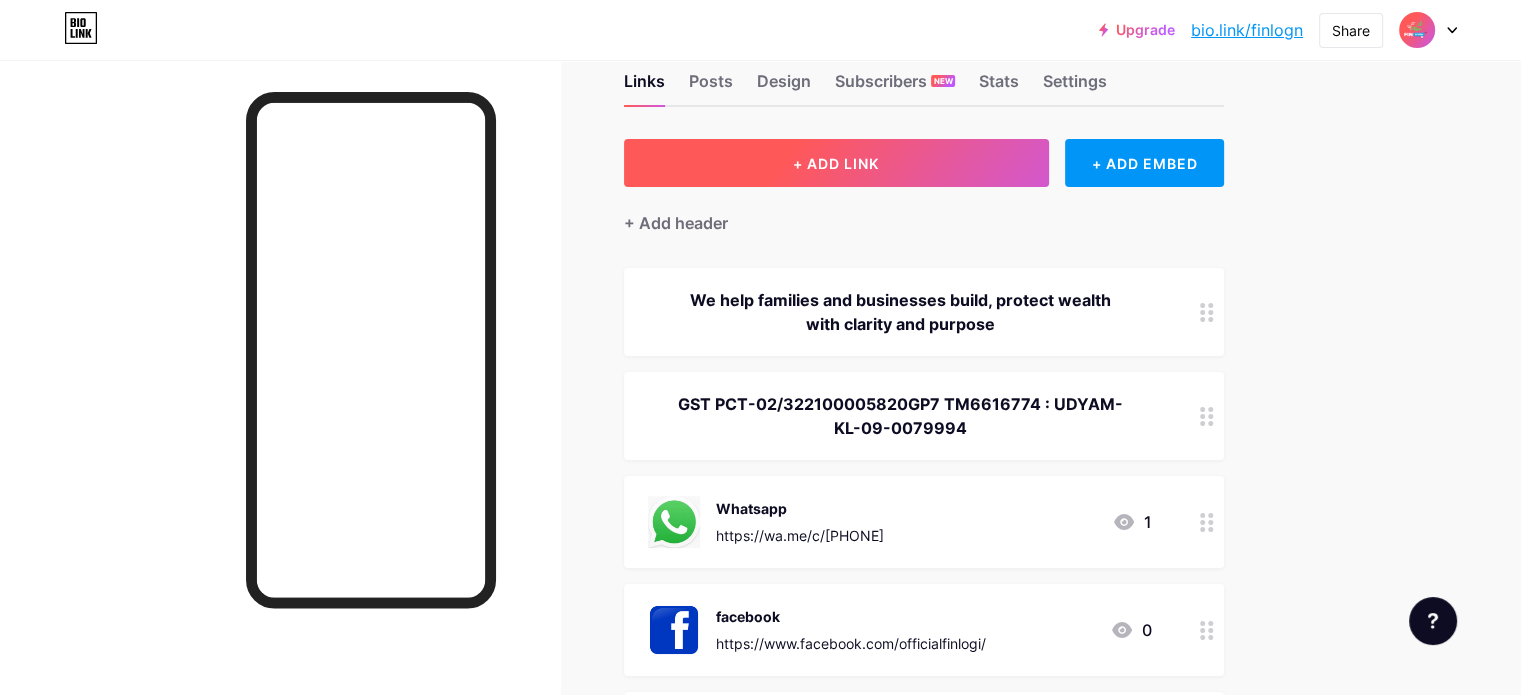 click on "+ ADD LINK" at bounding box center (836, 163) 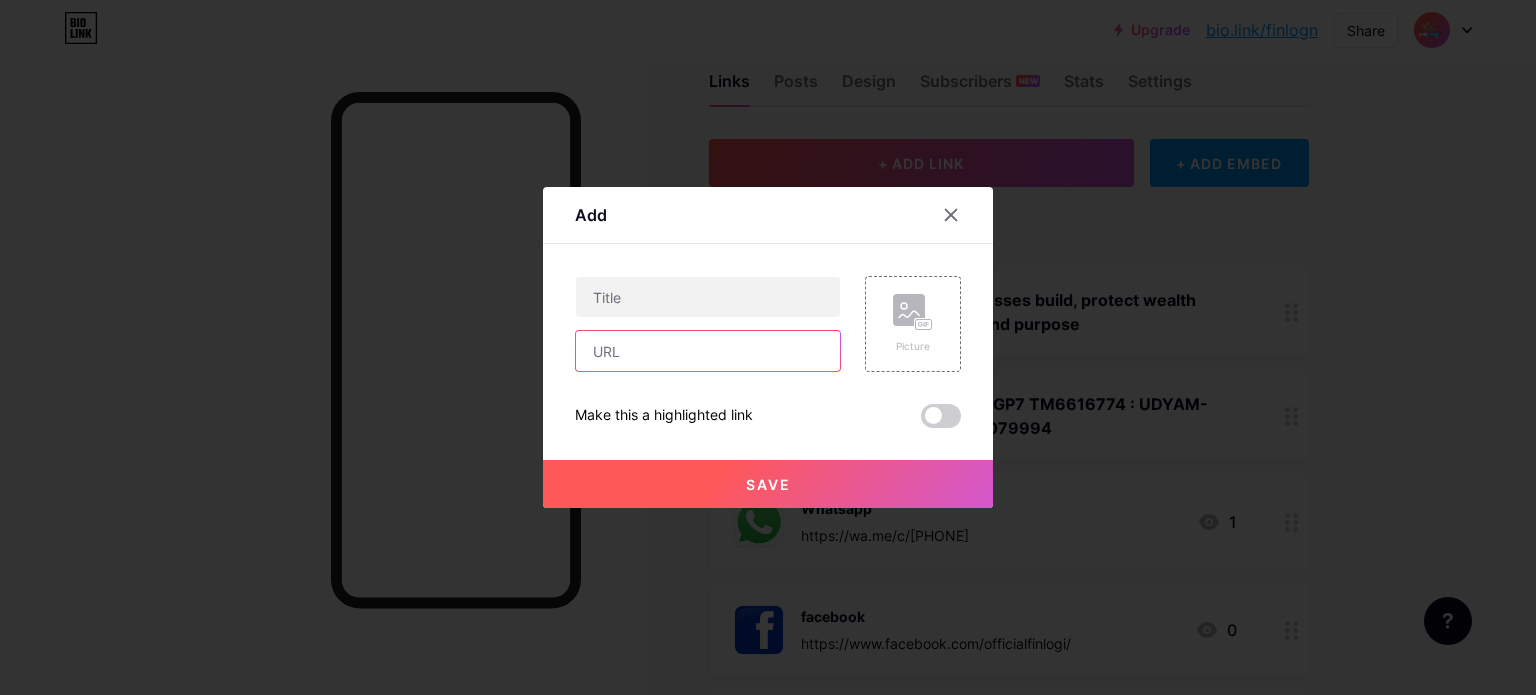 click at bounding box center [708, 351] 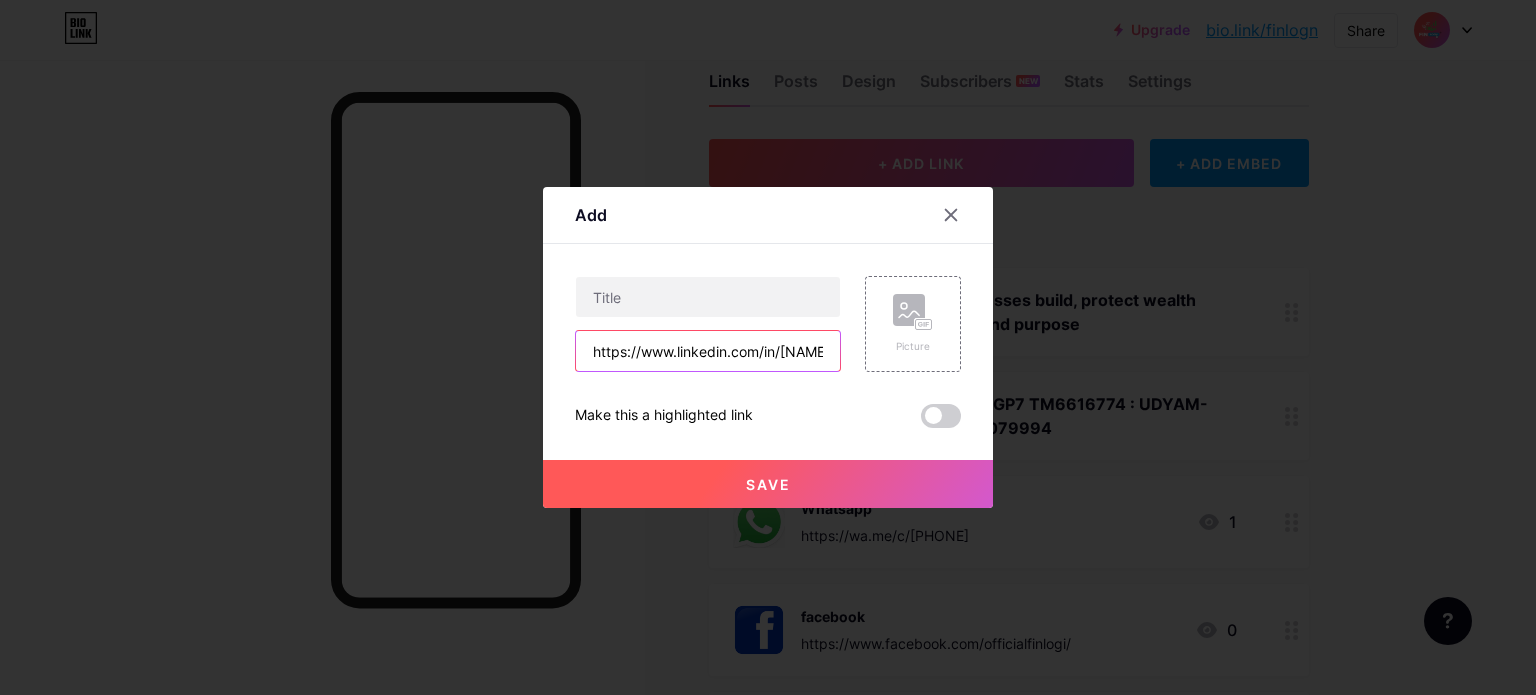 scroll, scrollTop: 0, scrollLeft: 125, axis: horizontal 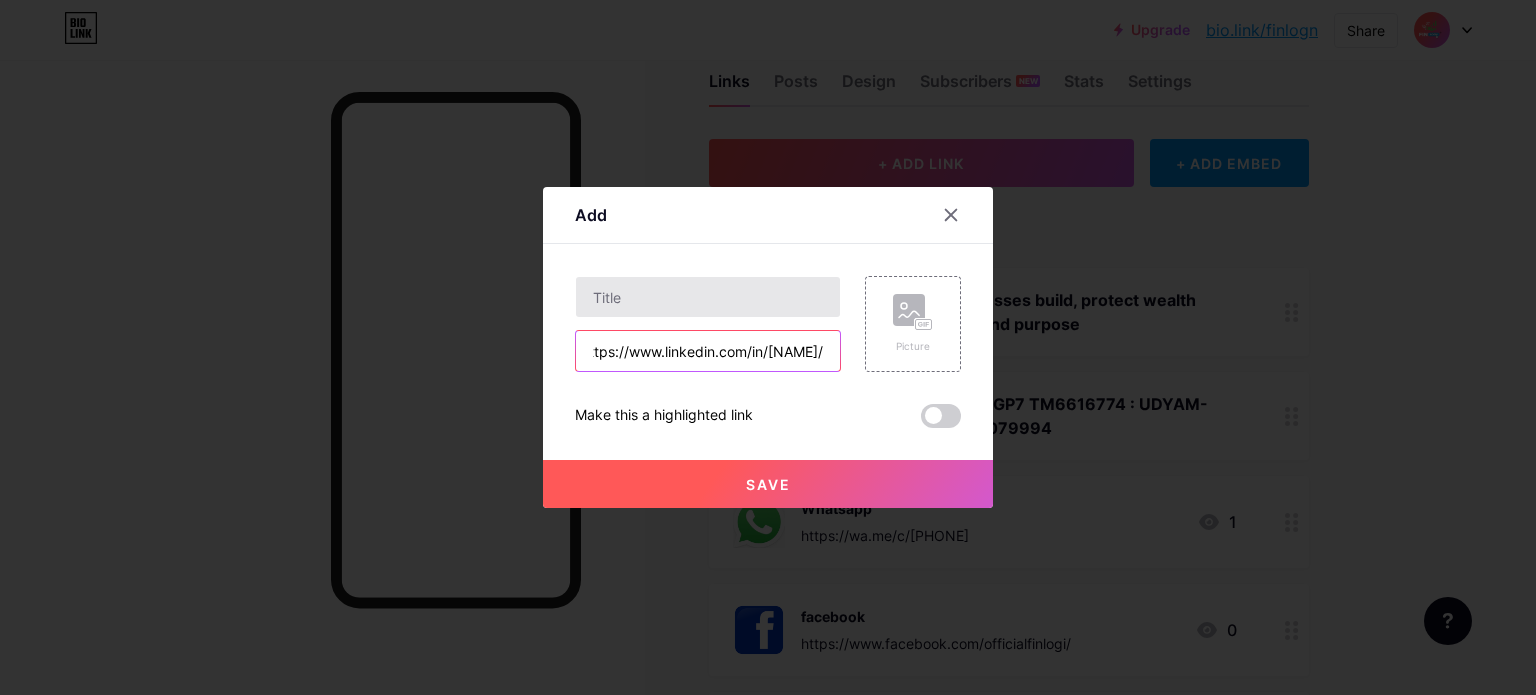 type on "https://www.linkedin.com/in/[NAME]/" 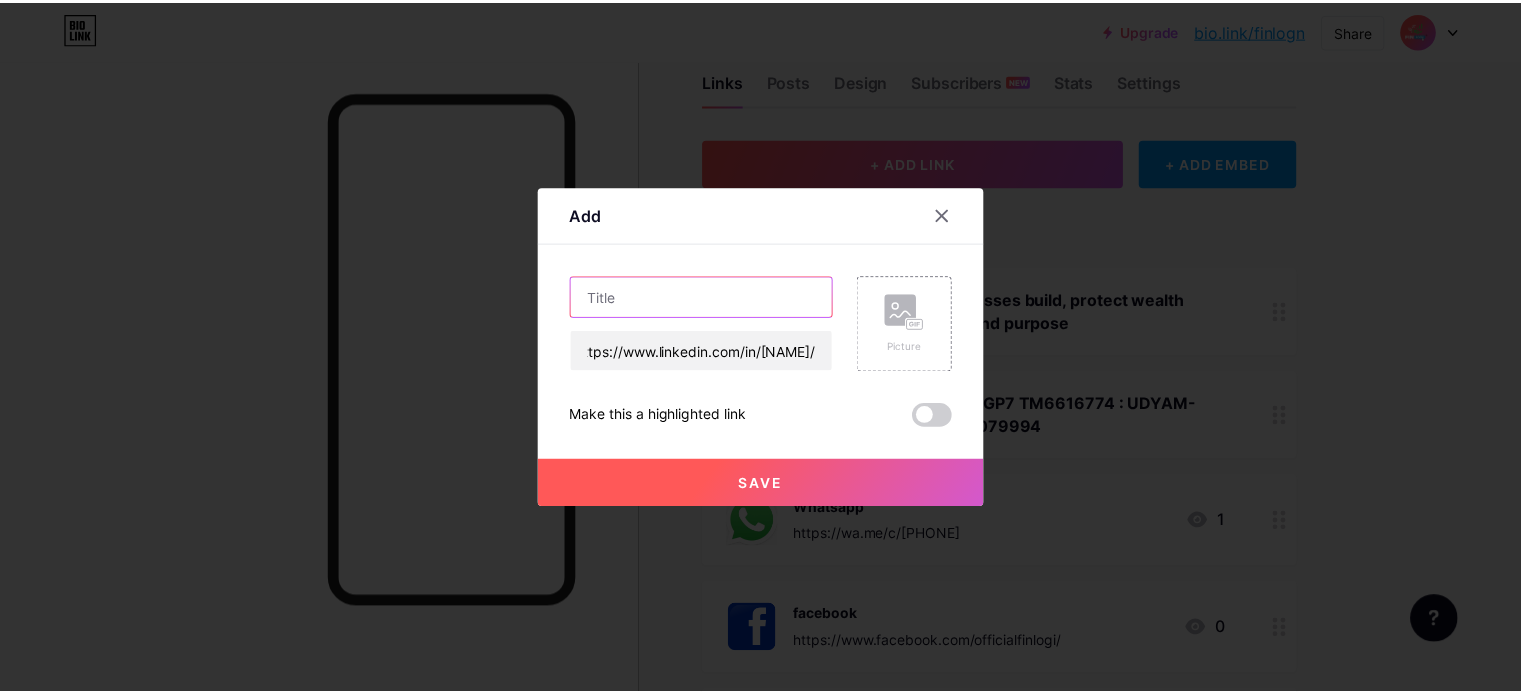 scroll, scrollTop: 0, scrollLeft: 0, axis: both 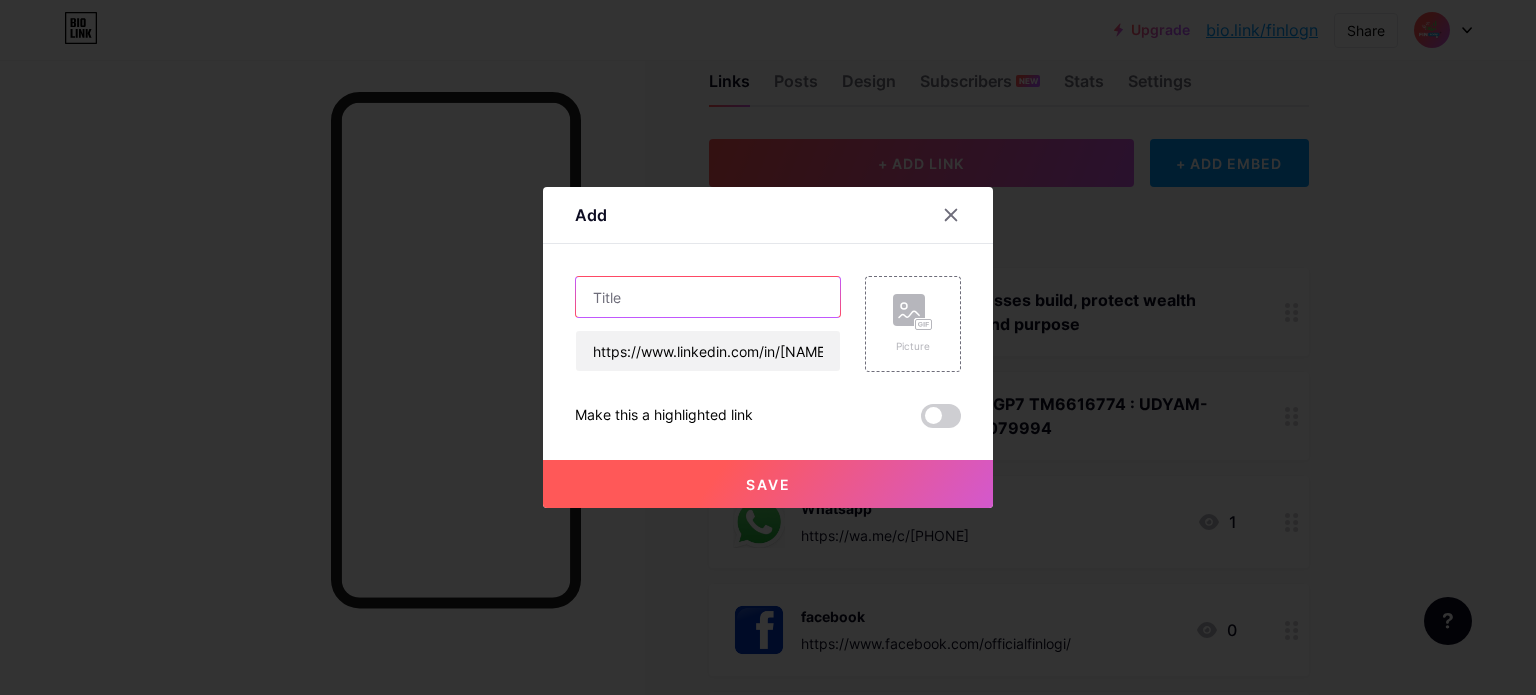 click at bounding box center (708, 297) 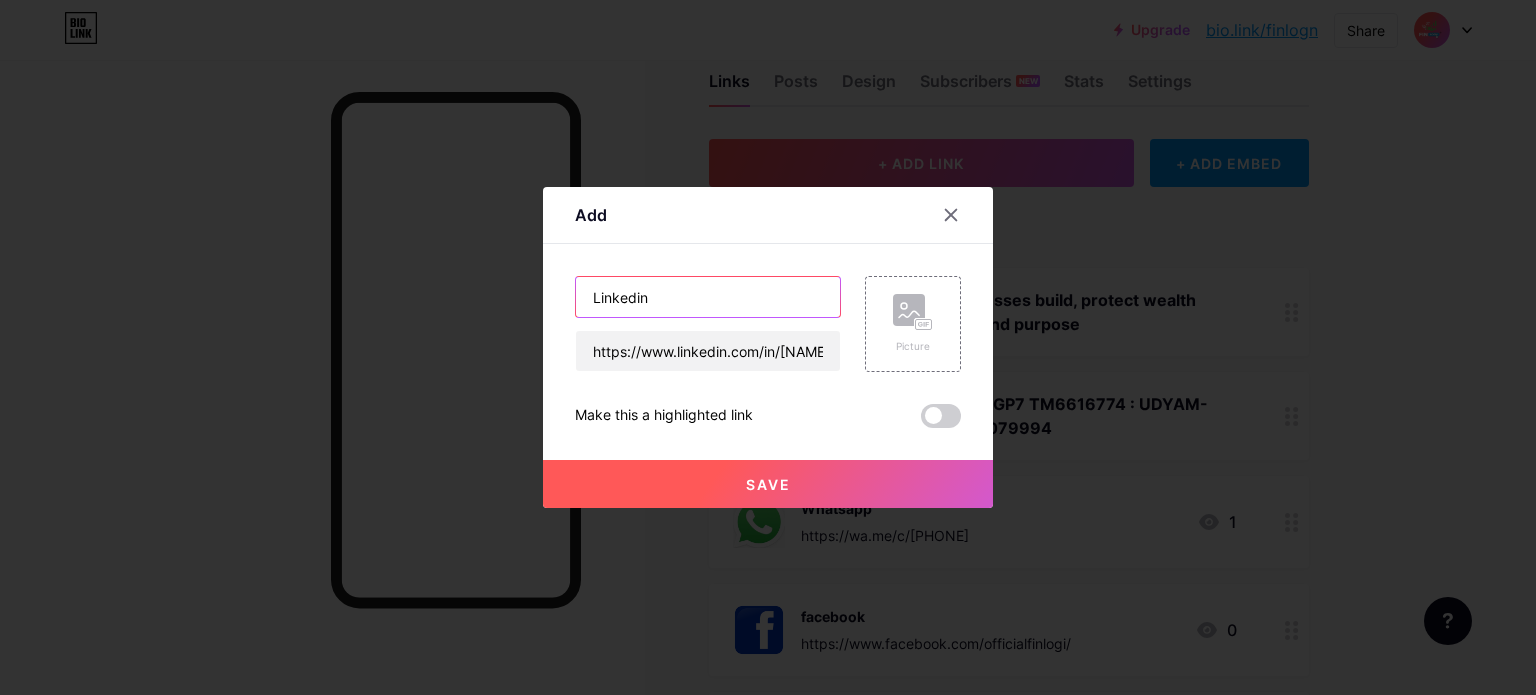 type on "Linkedin" 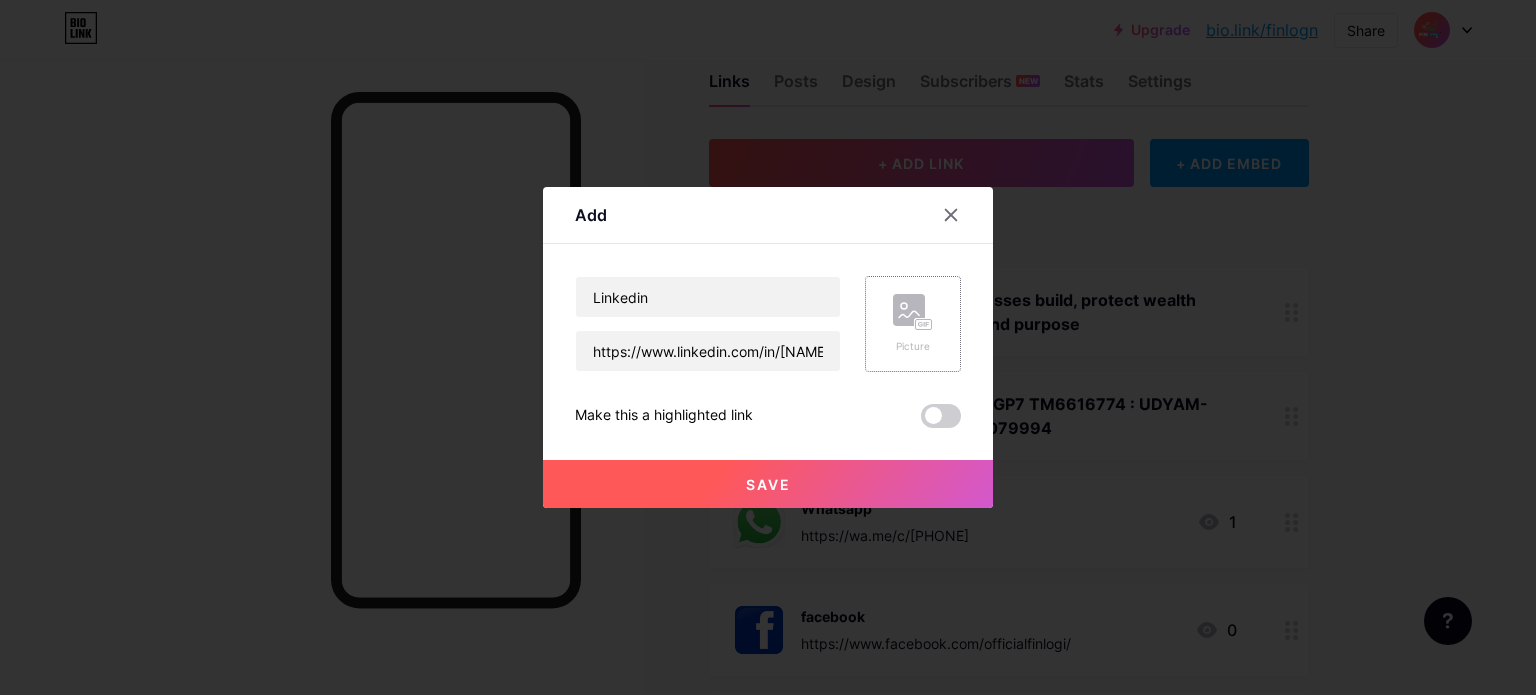 click 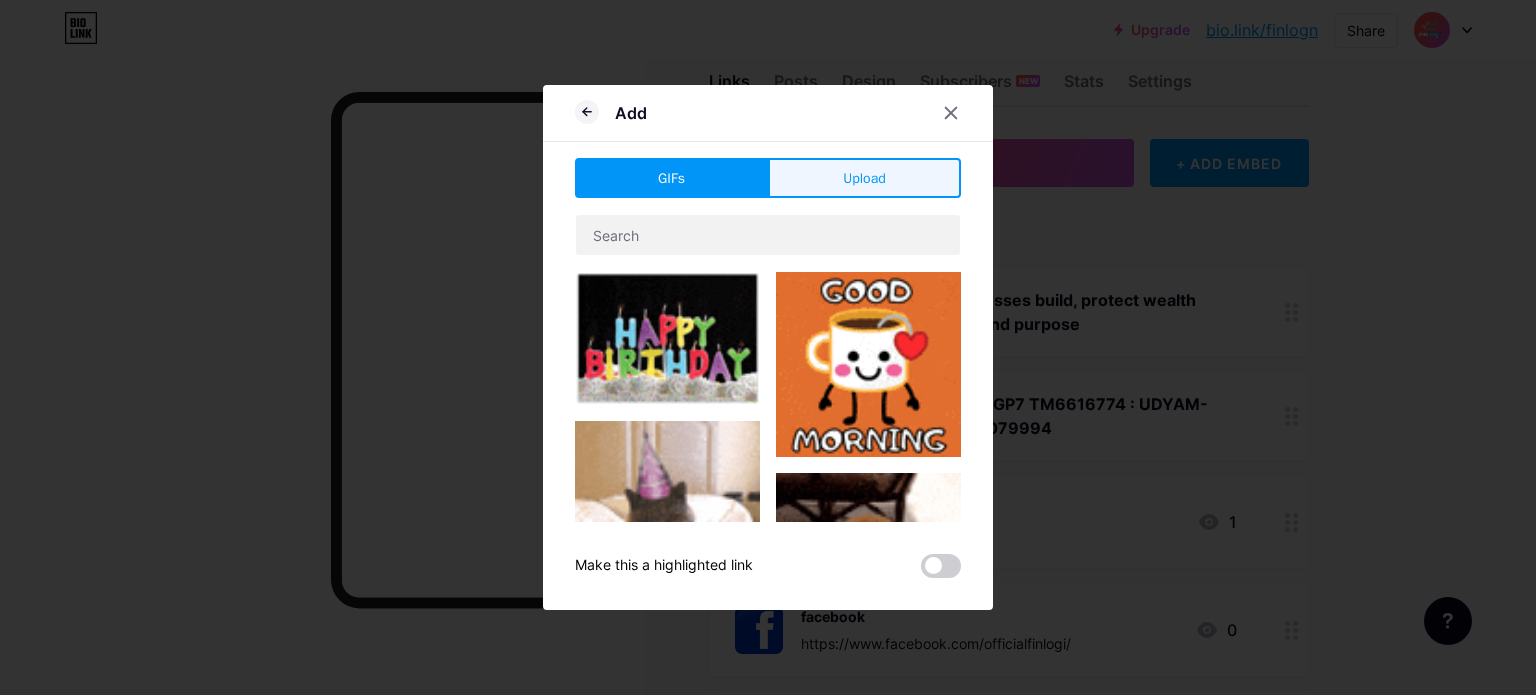 click on "Upload" at bounding box center (864, 178) 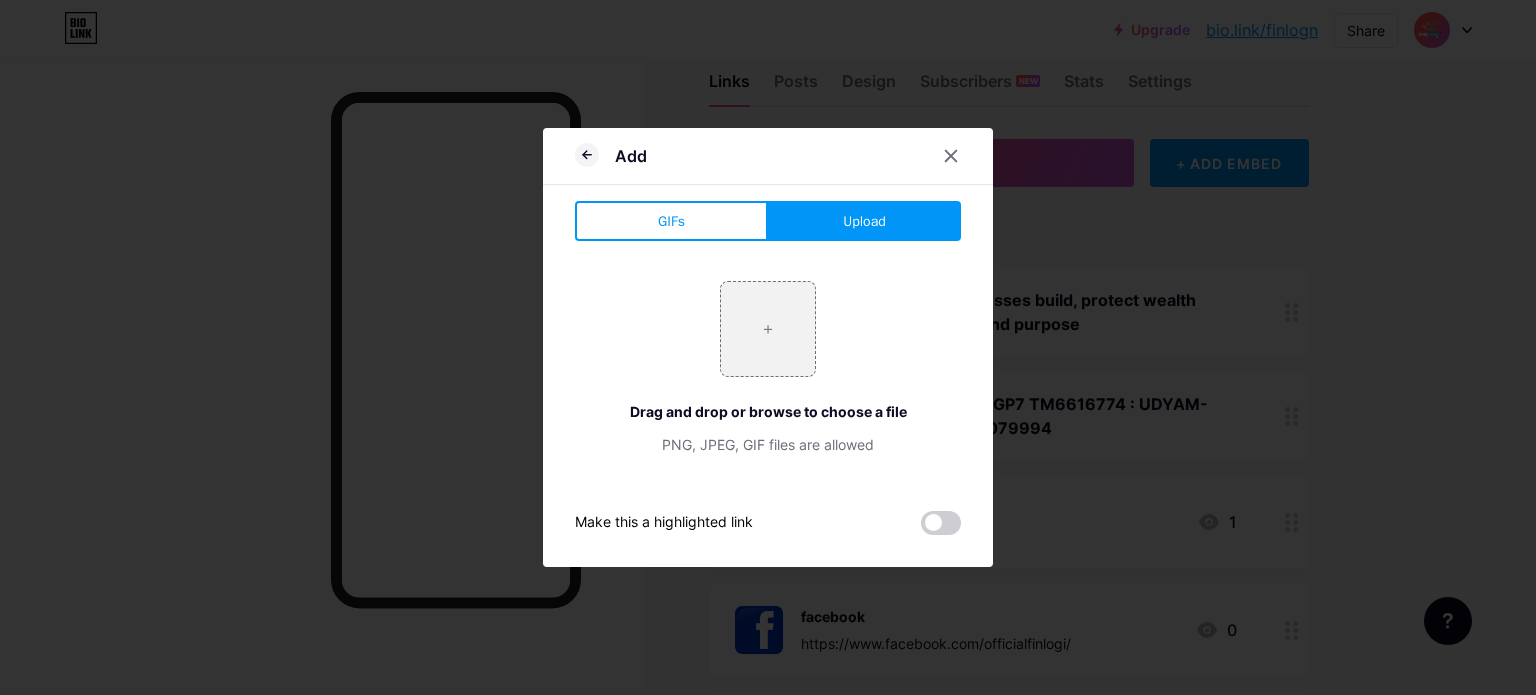 click on "Upload" at bounding box center (864, 221) 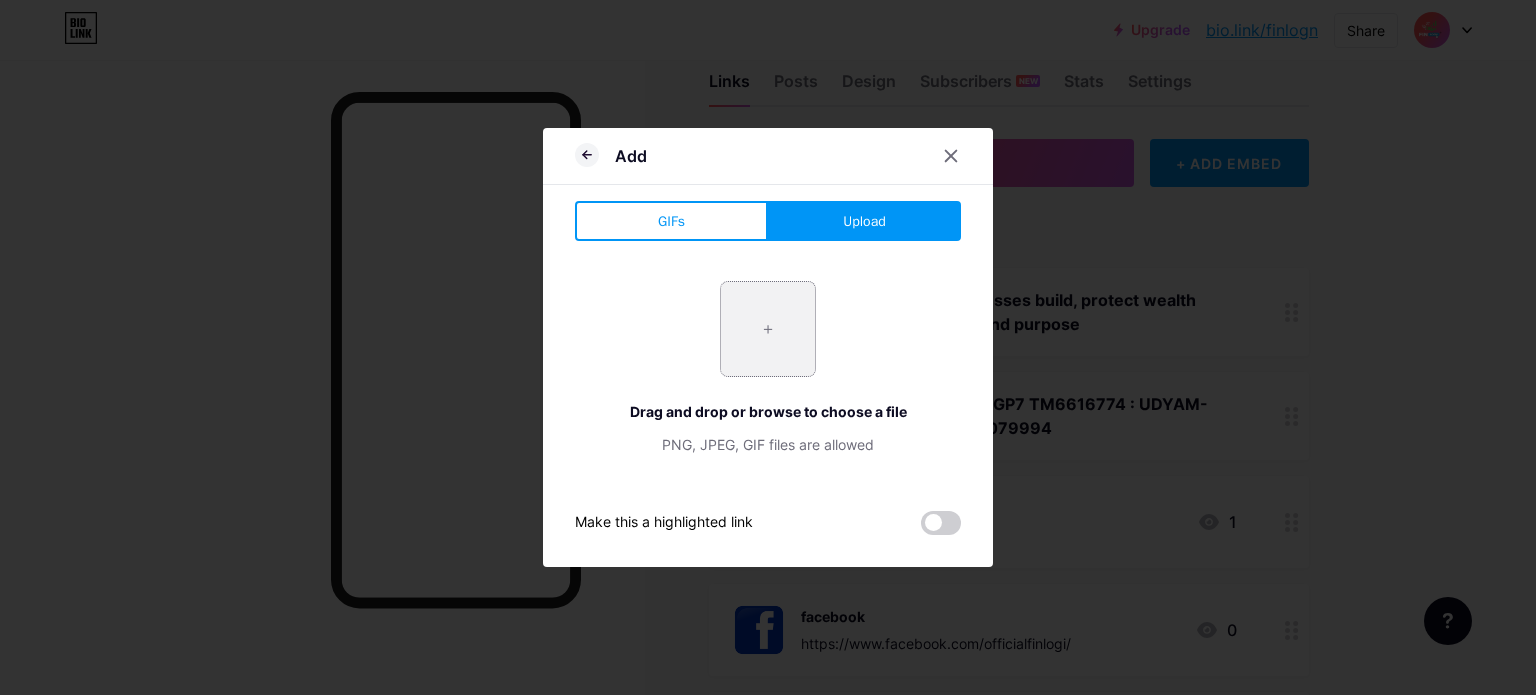 click at bounding box center [768, 329] 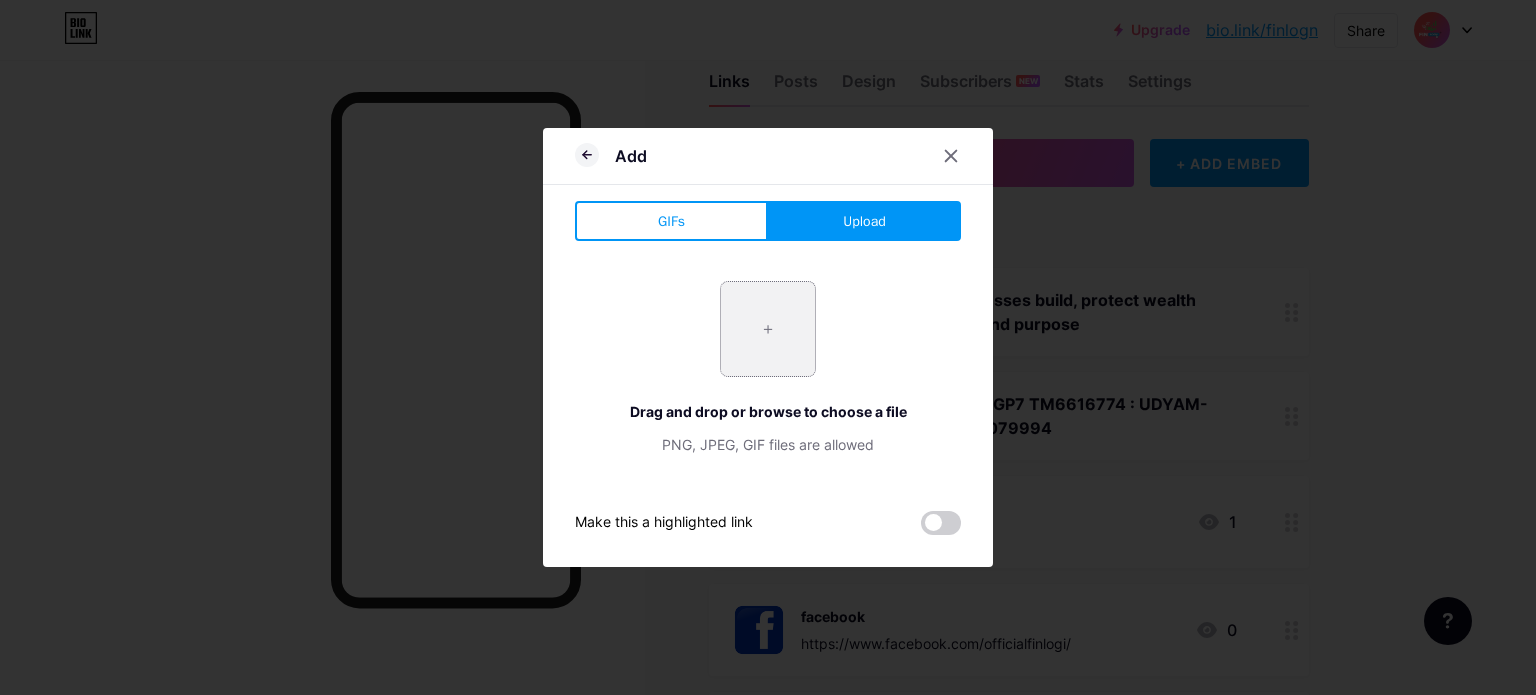 type on "C:\fakepath\linekedin.jpeg" 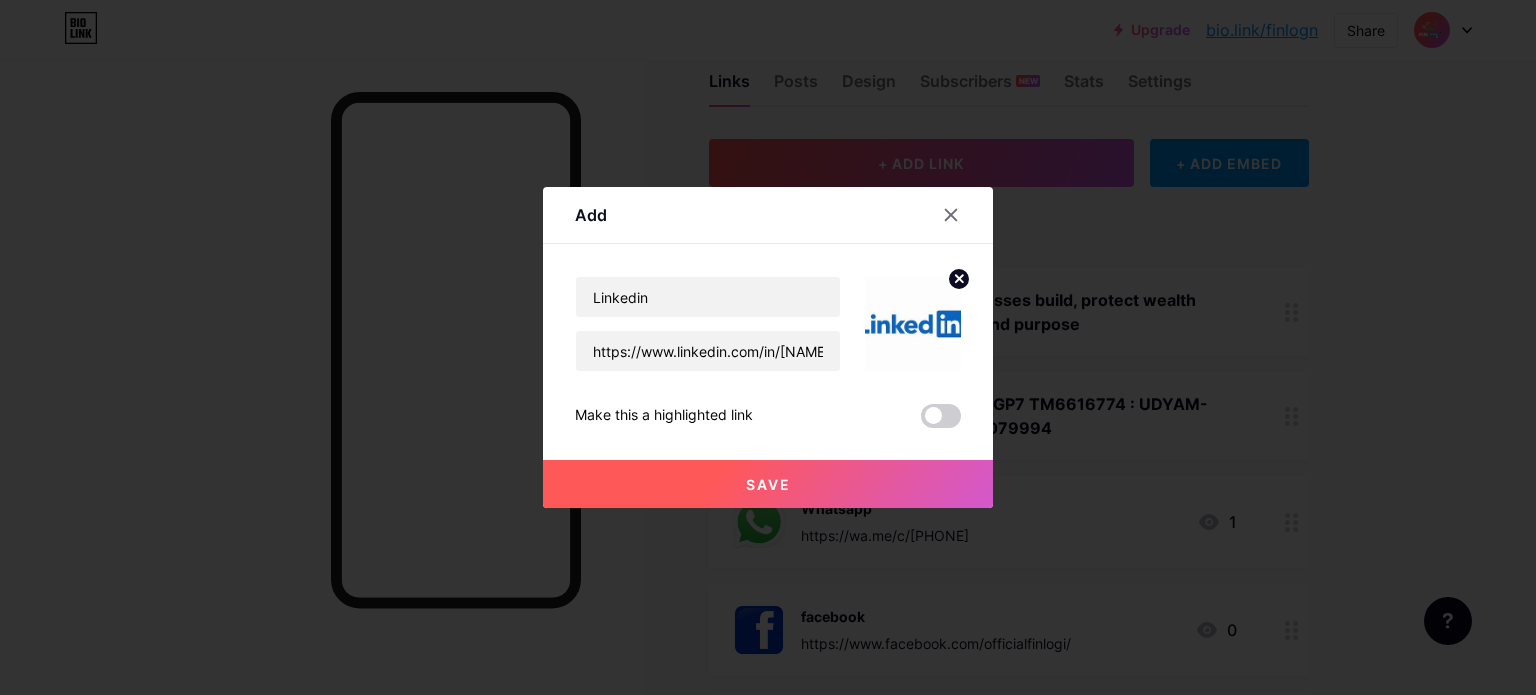 click on "Save" at bounding box center (768, 484) 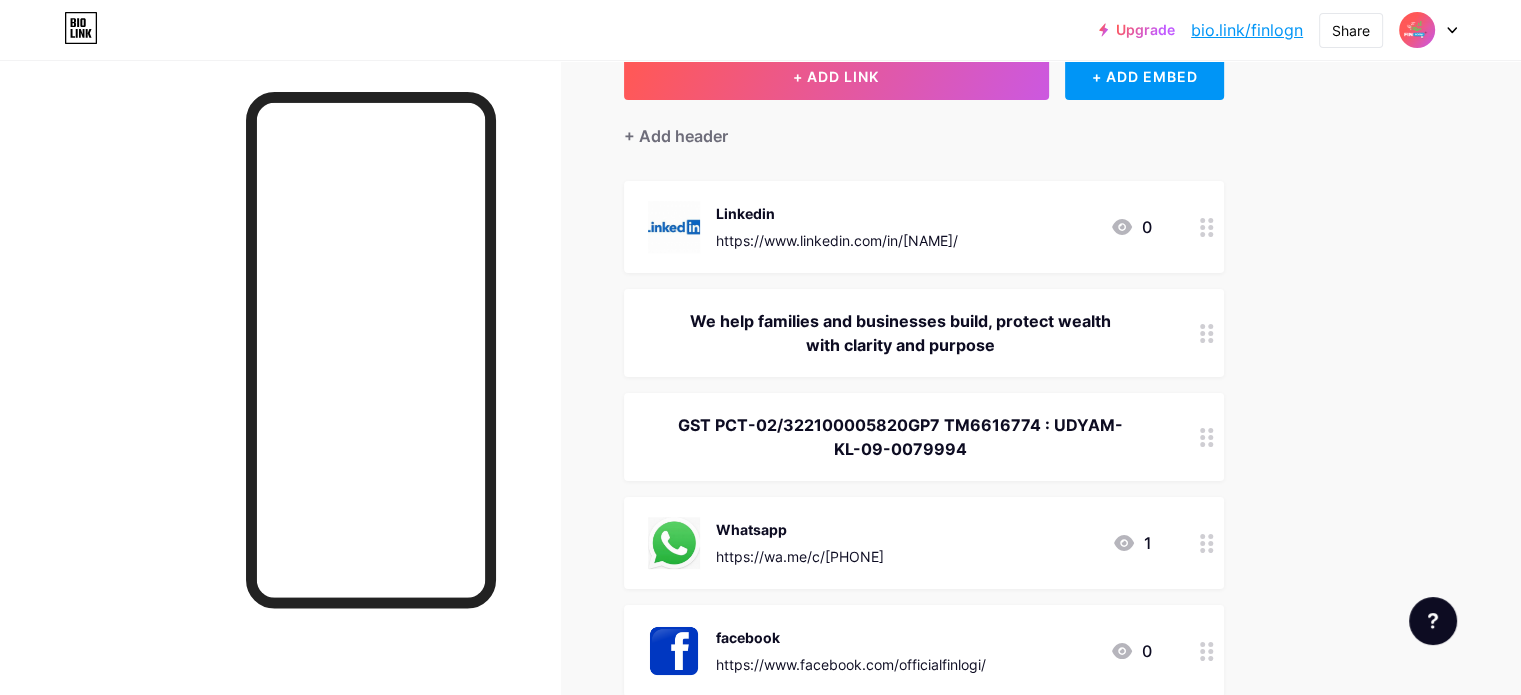 scroll, scrollTop: 138, scrollLeft: 0, axis: vertical 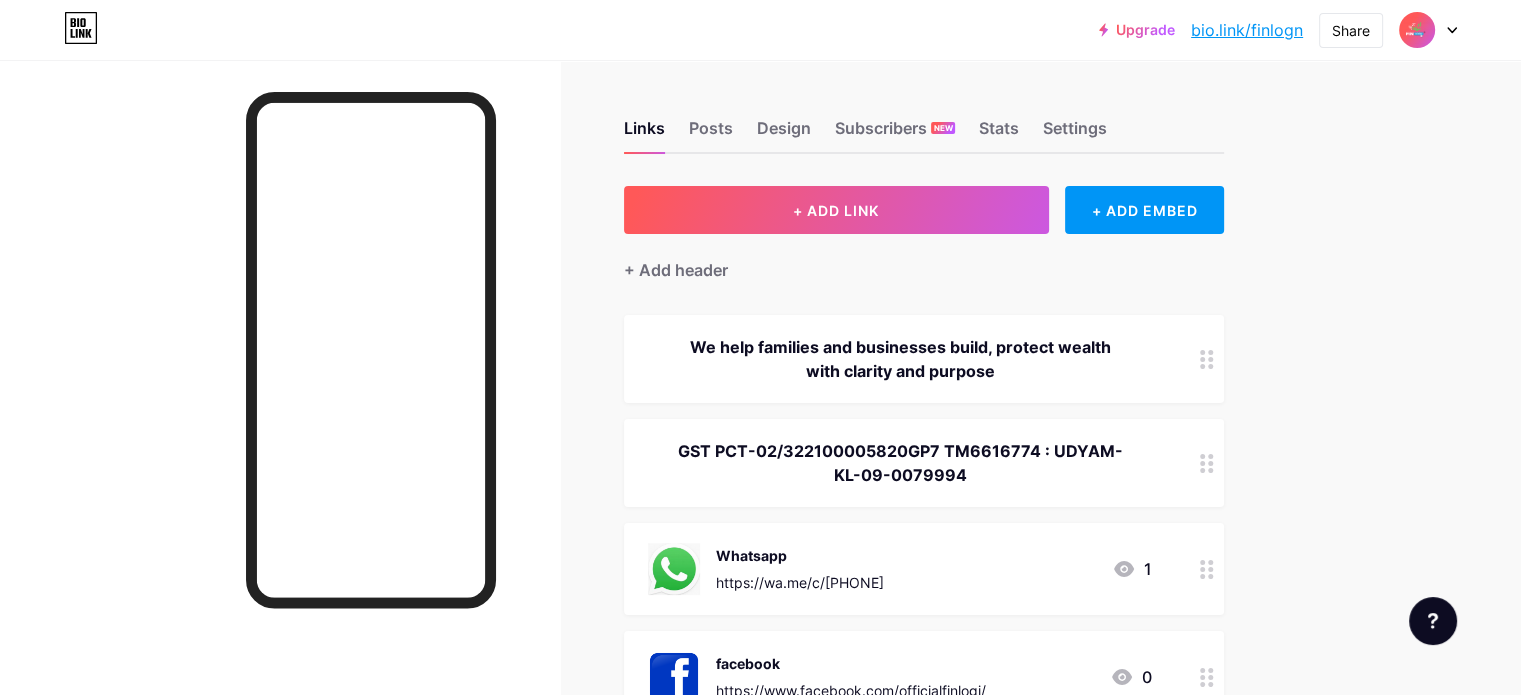 click at bounding box center [1417, 30] 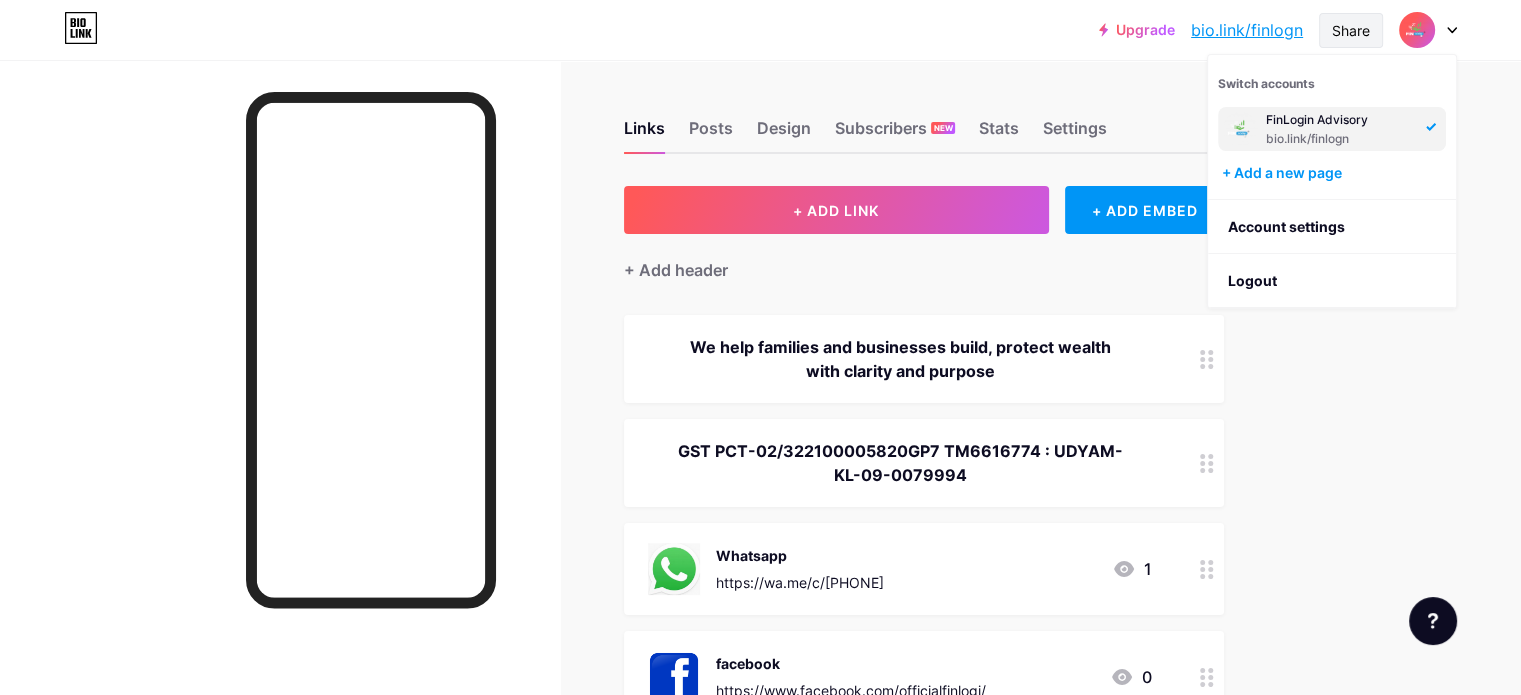 click on "Share" at bounding box center [1351, 30] 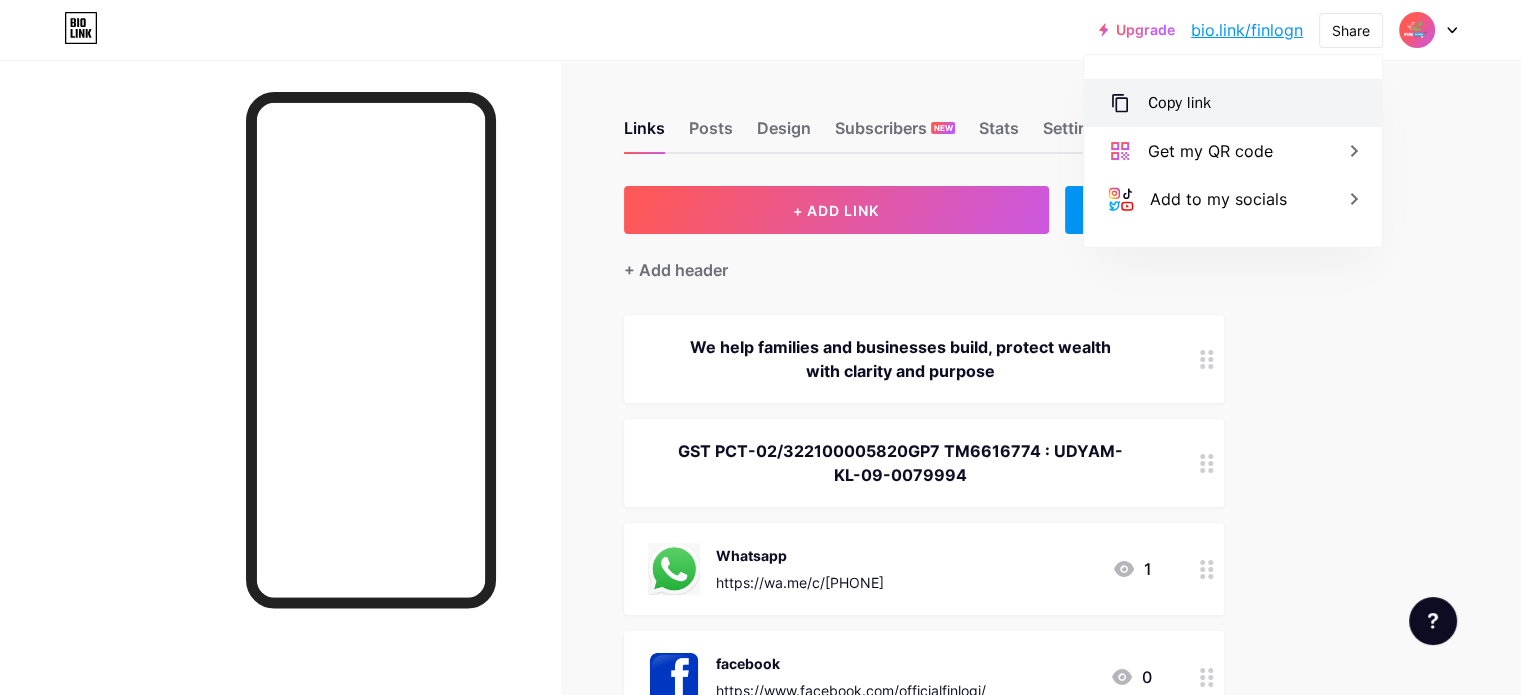 click on "Copy link" at bounding box center (1233, 103) 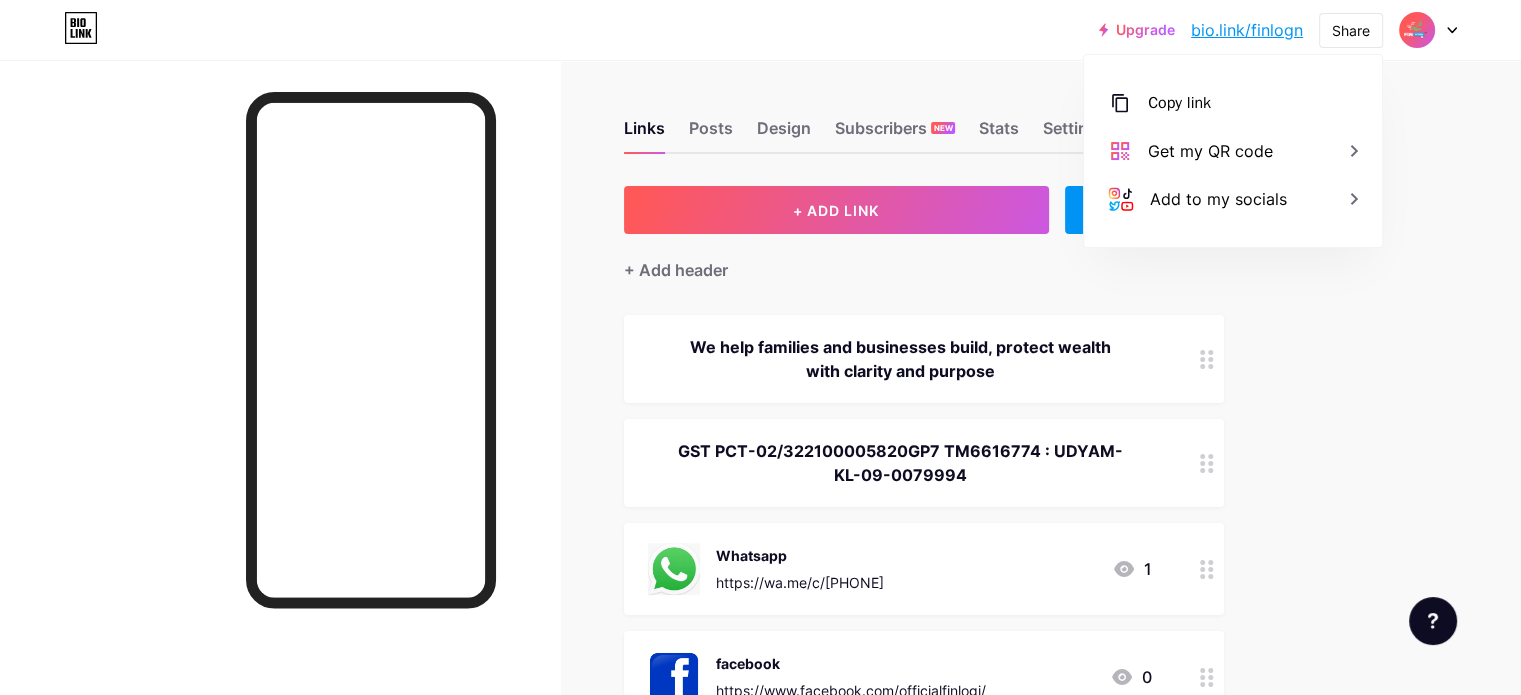 click at bounding box center [1428, 30] 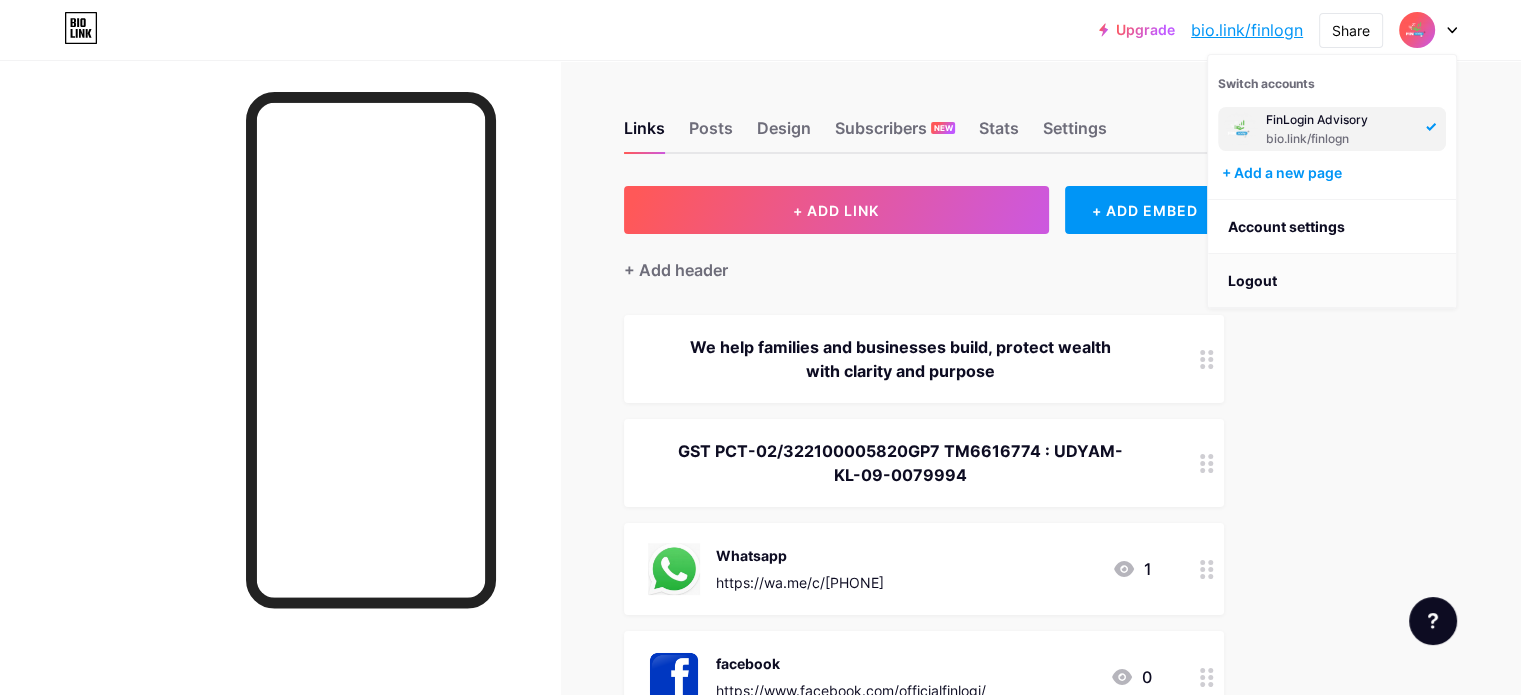 click on "Logout" at bounding box center (1332, 281) 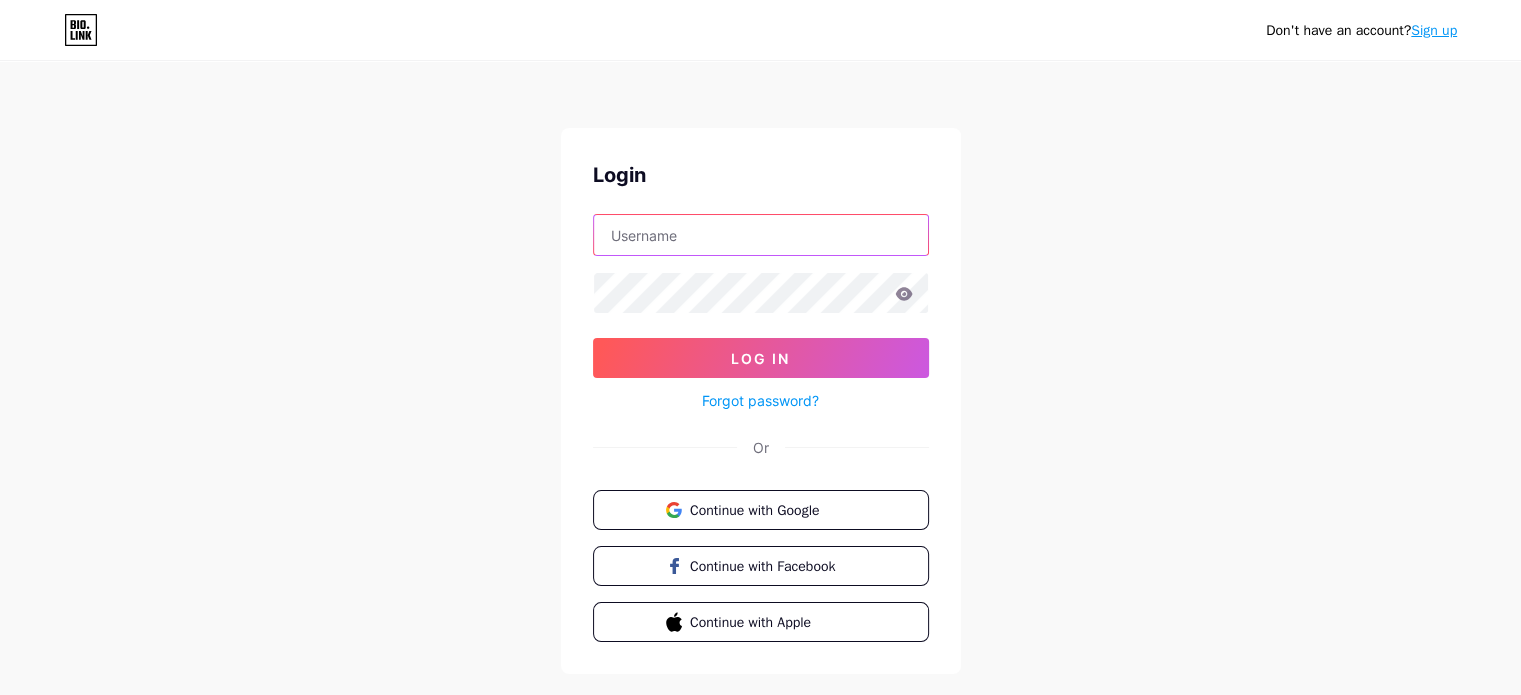 type on "[EMAIL]" 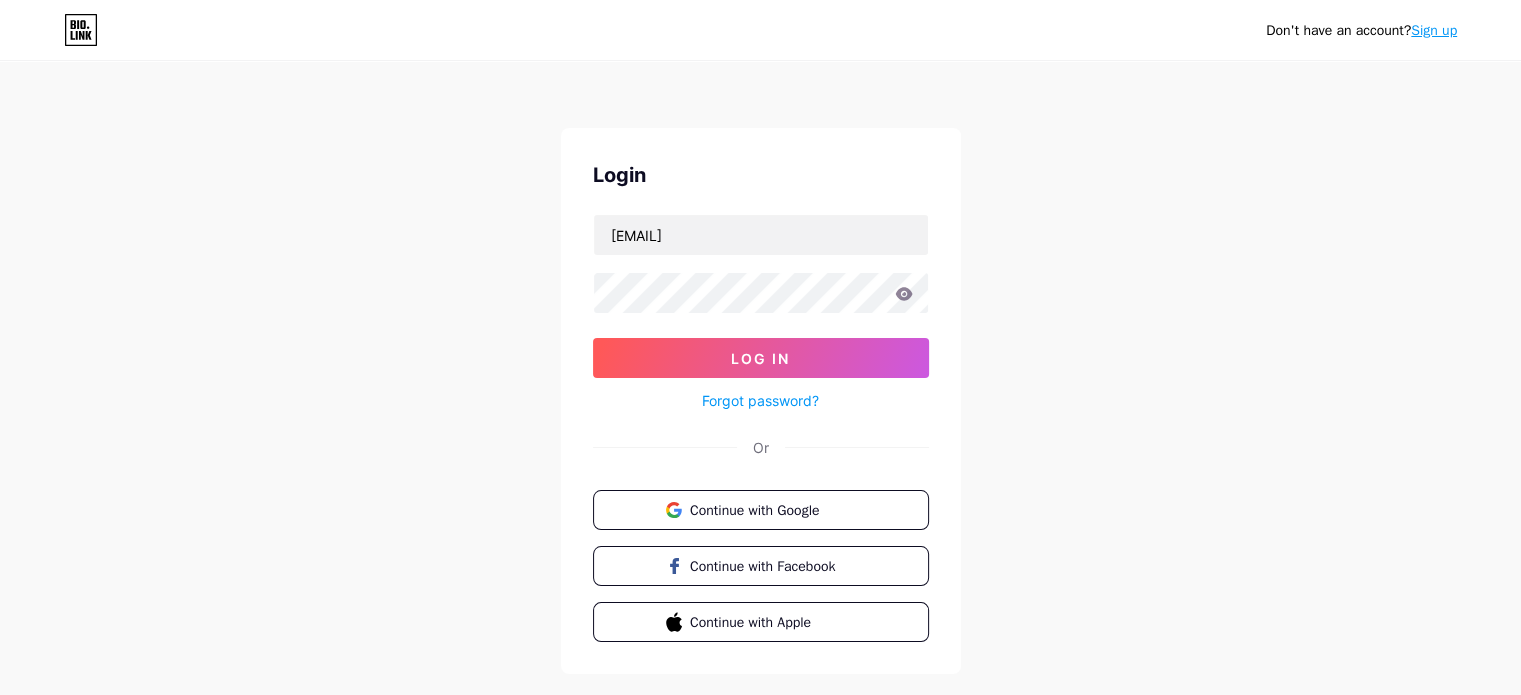 scroll, scrollTop: 0, scrollLeft: 0, axis: both 